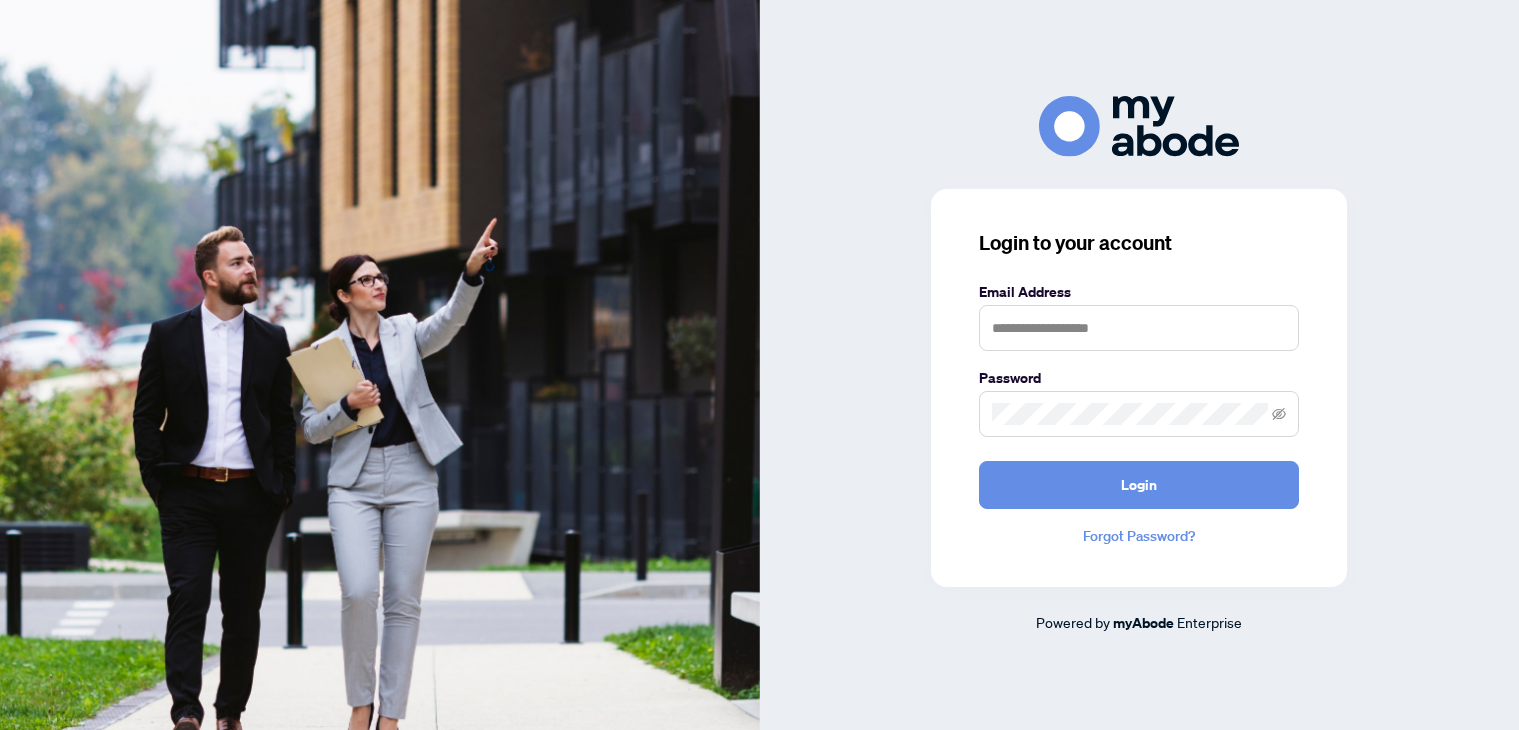 scroll, scrollTop: 0, scrollLeft: 0, axis: both 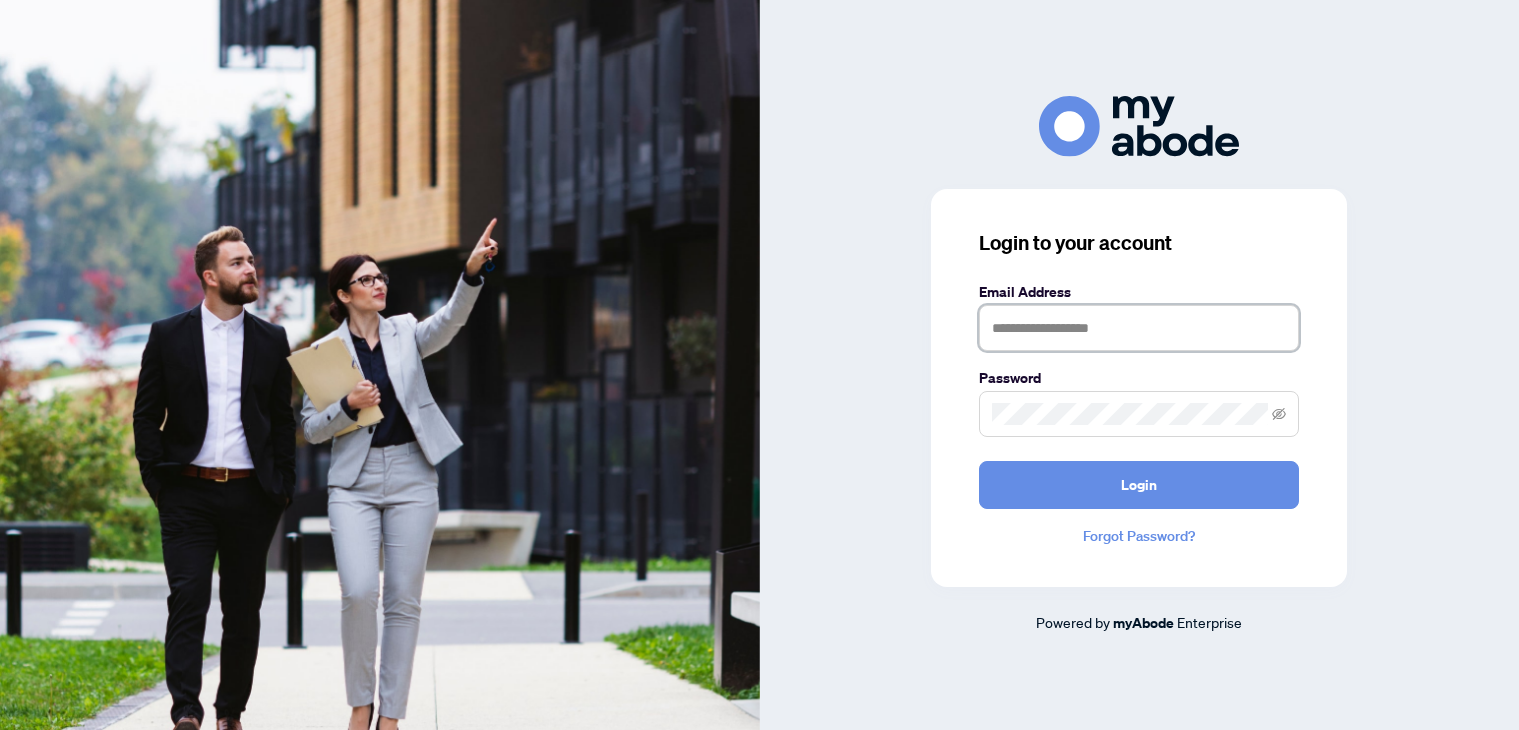 click at bounding box center (1139, 328) 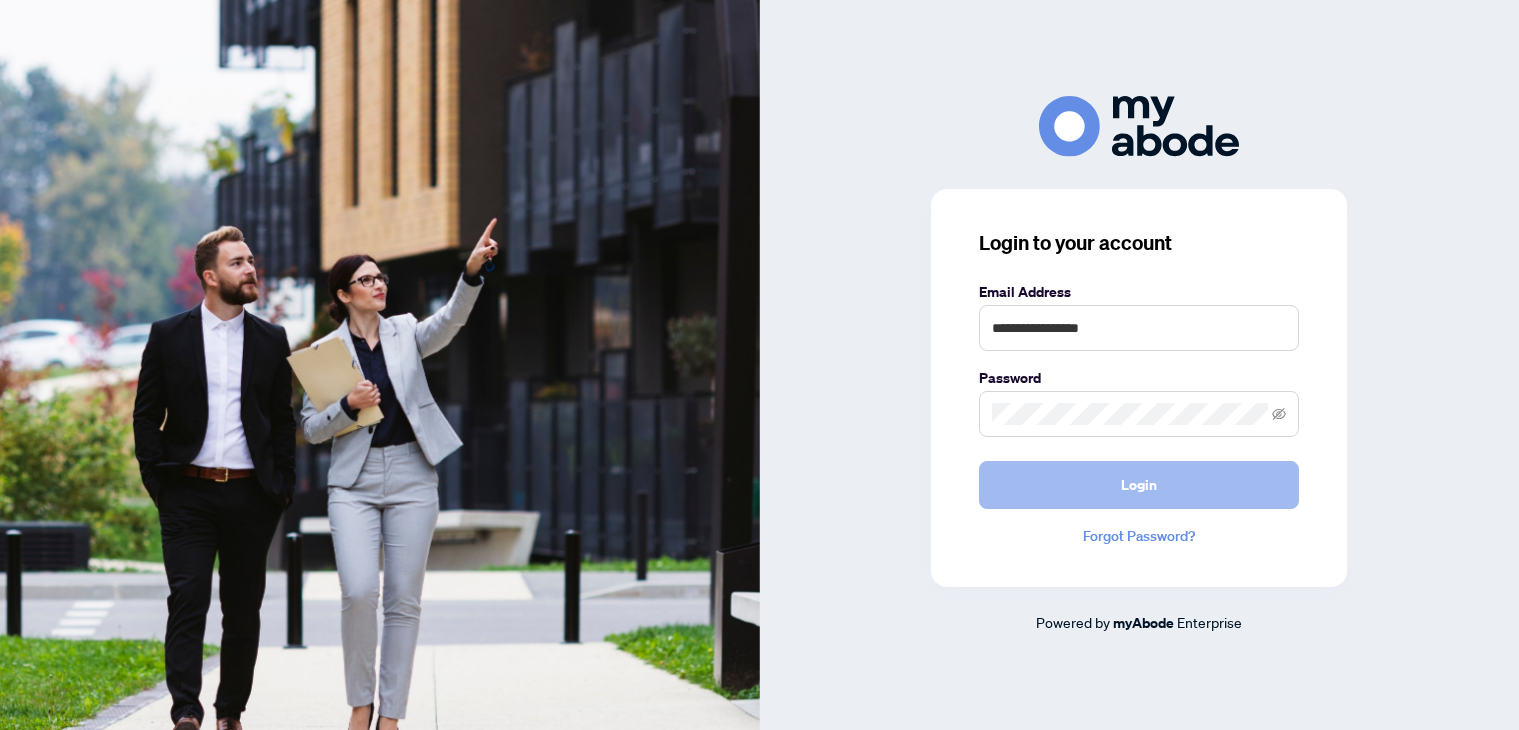 click on "Login" at bounding box center (1139, 485) 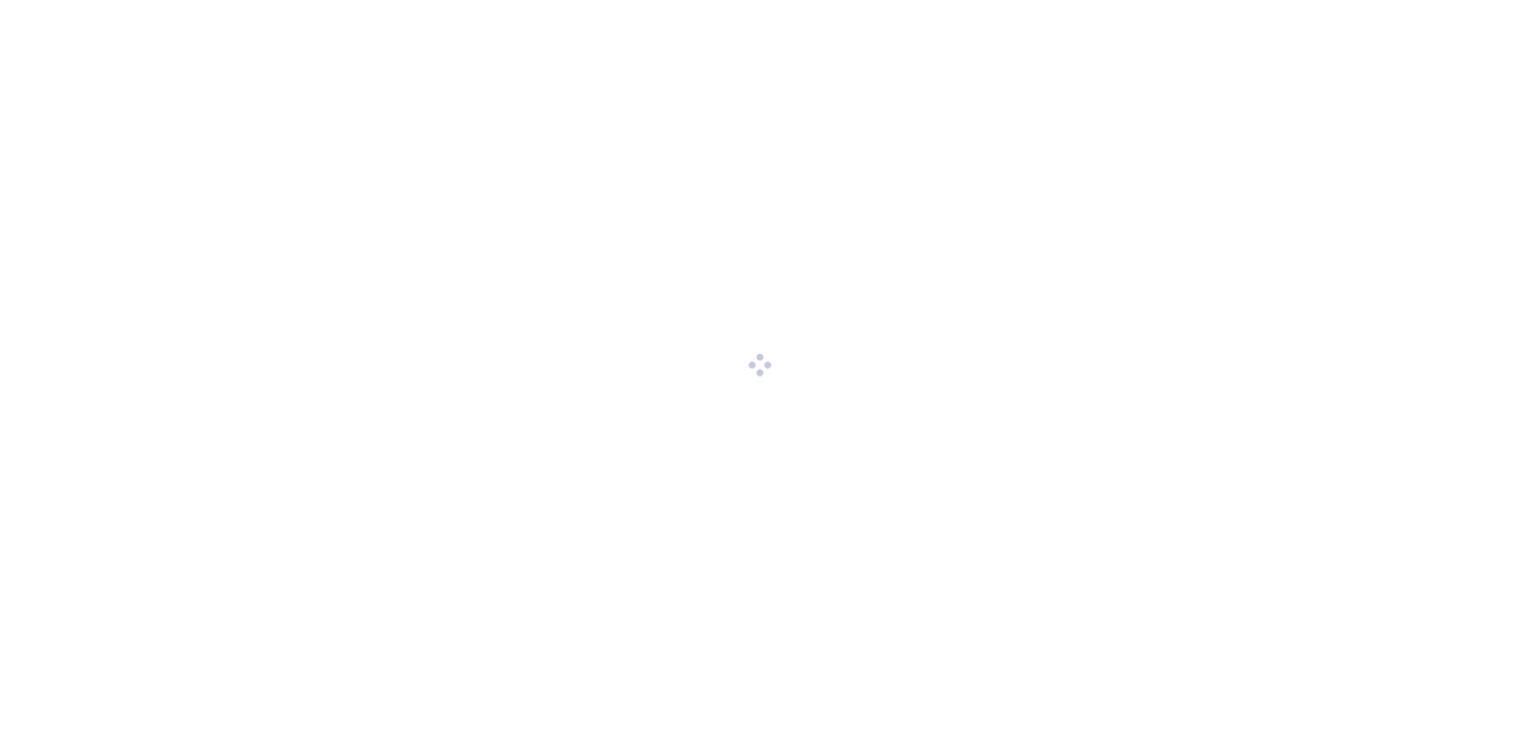 scroll, scrollTop: 0, scrollLeft: 0, axis: both 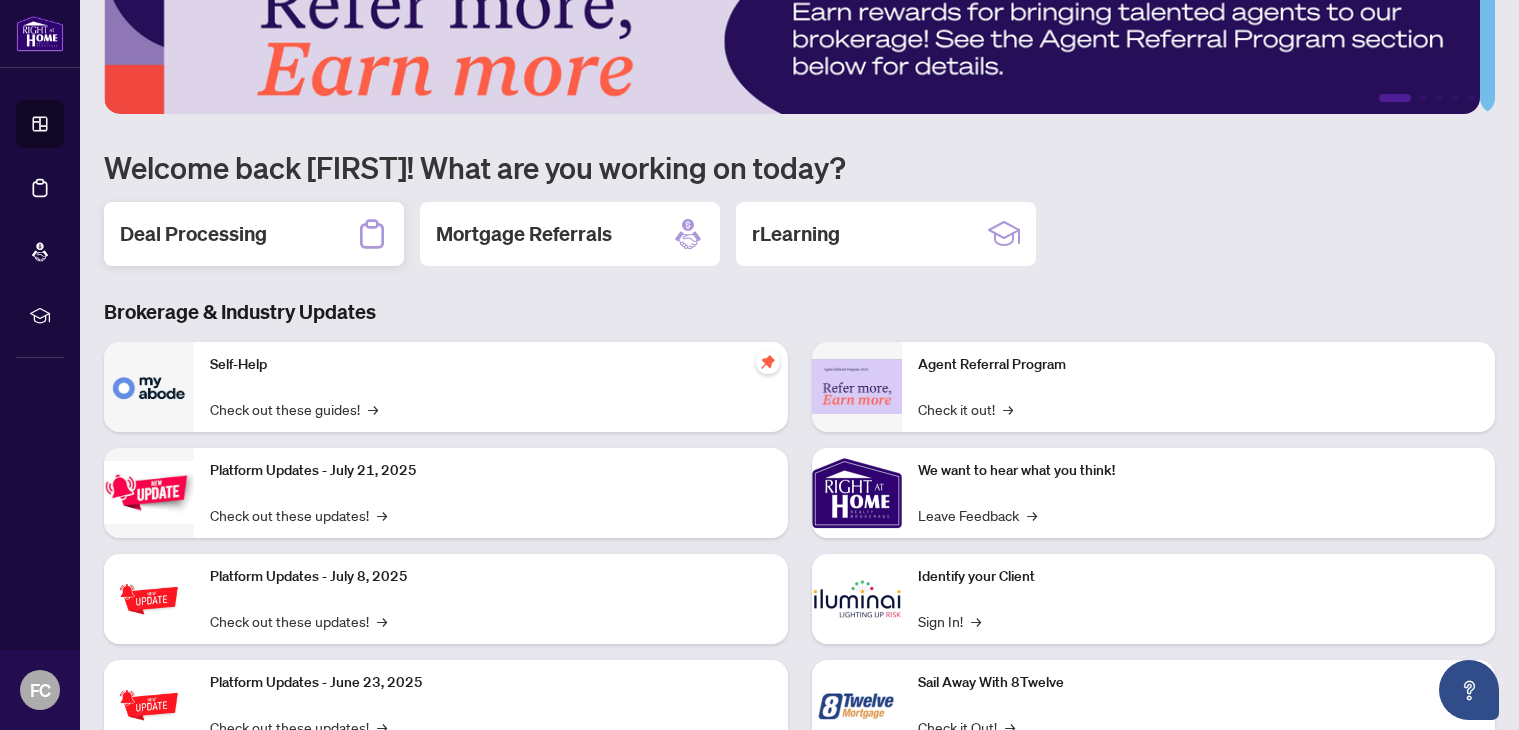click on "Deal Processing" at bounding box center (193, 234) 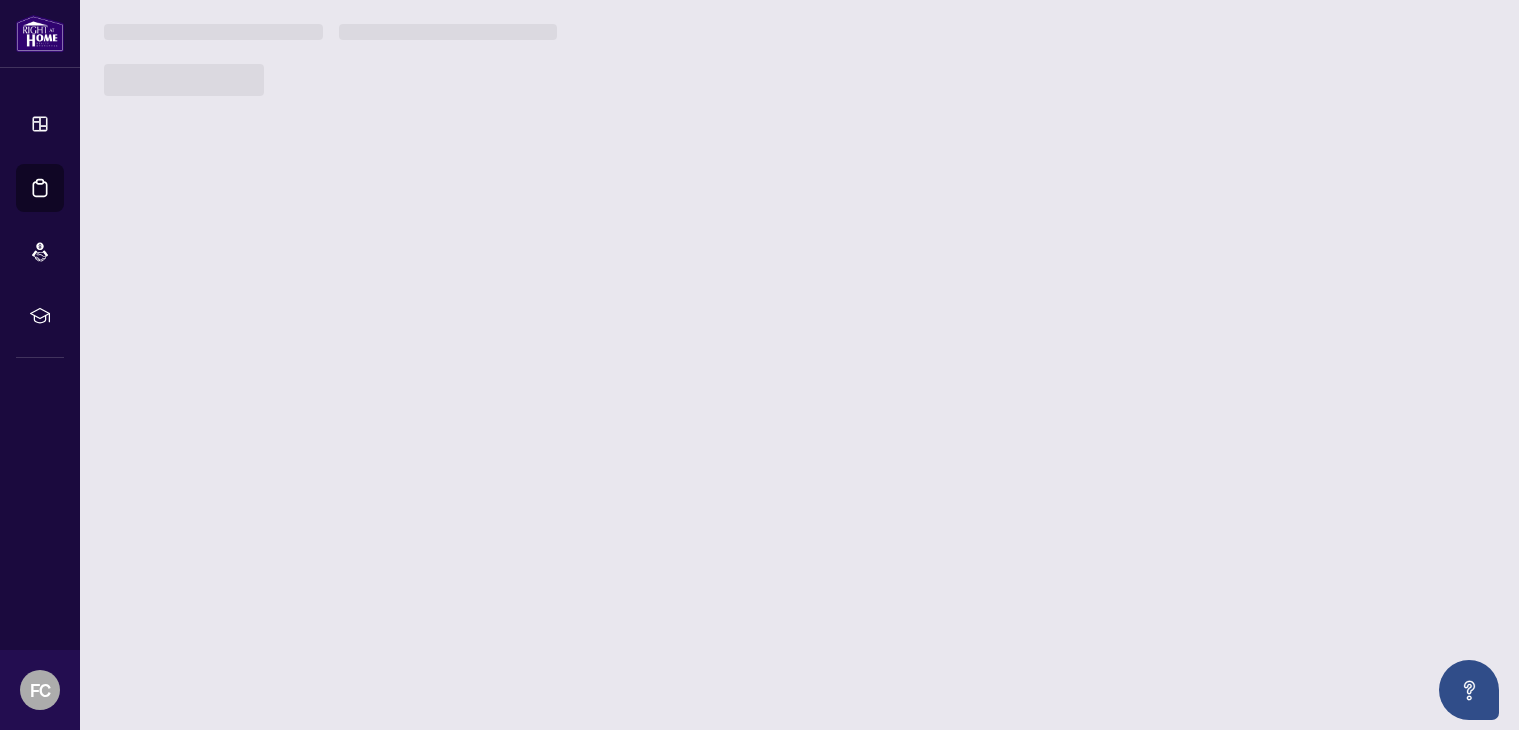 scroll, scrollTop: 0, scrollLeft: 0, axis: both 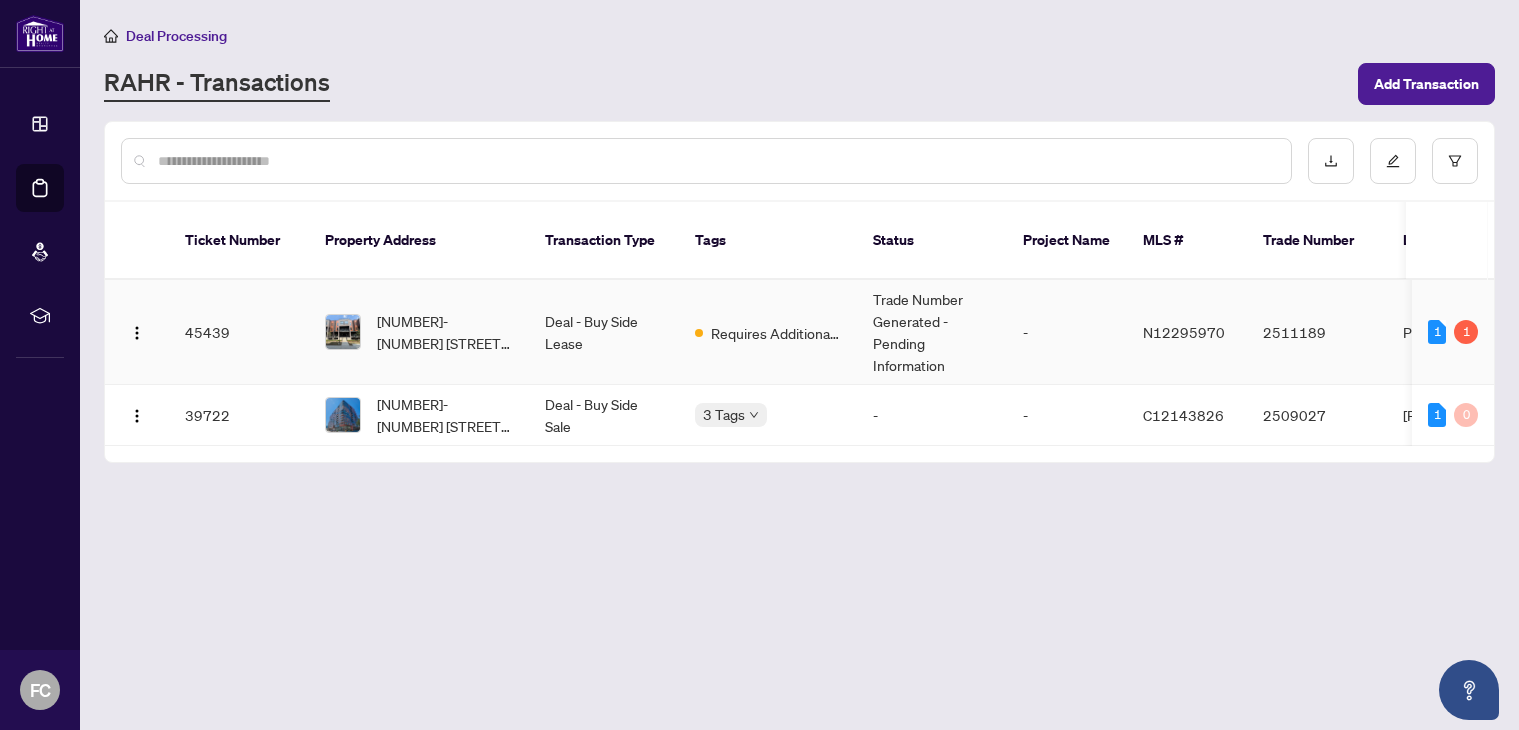 click on "Deal - Buy Side Lease" at bounding box center (604, 332) 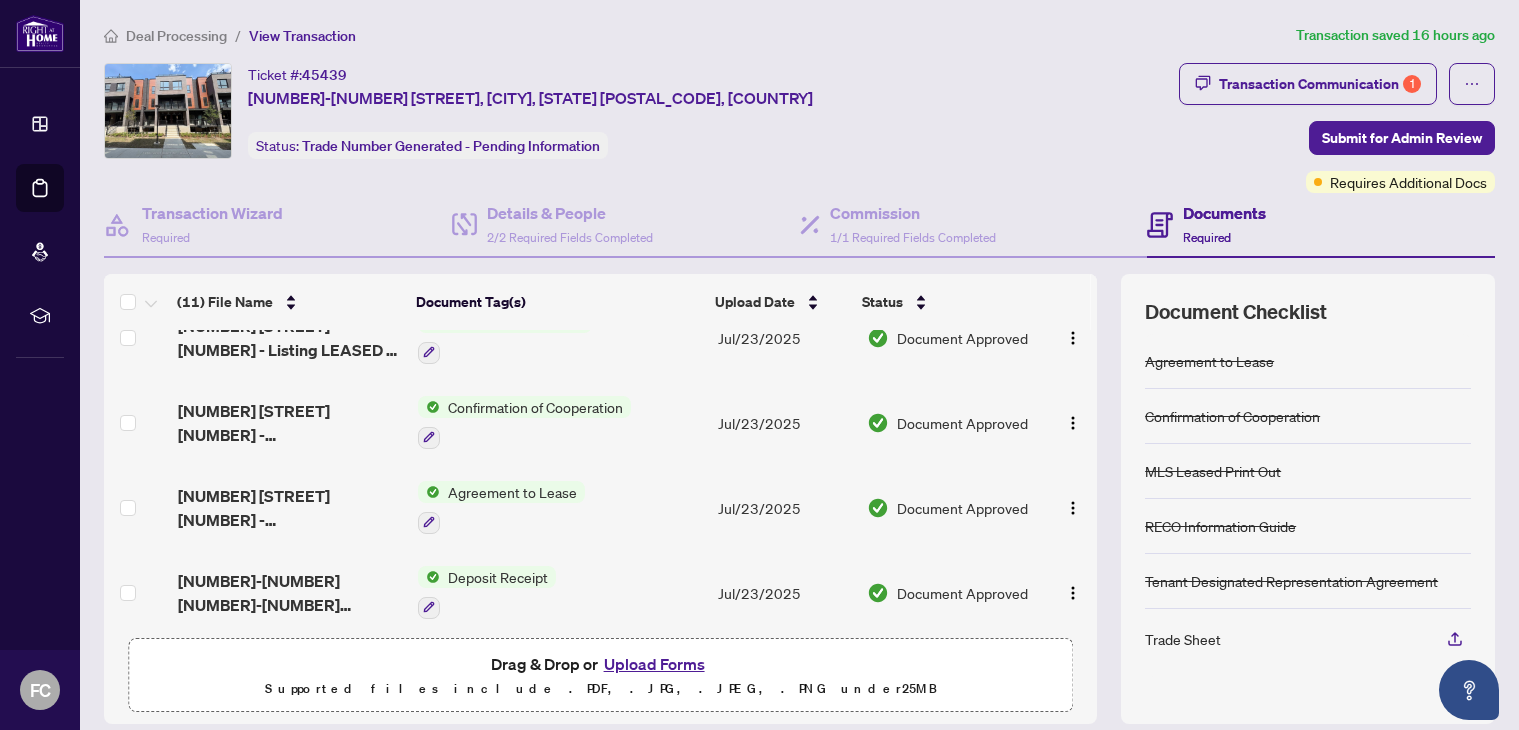 scroll, scrollTop: 634, scrollLeft: 0, axis: vertical 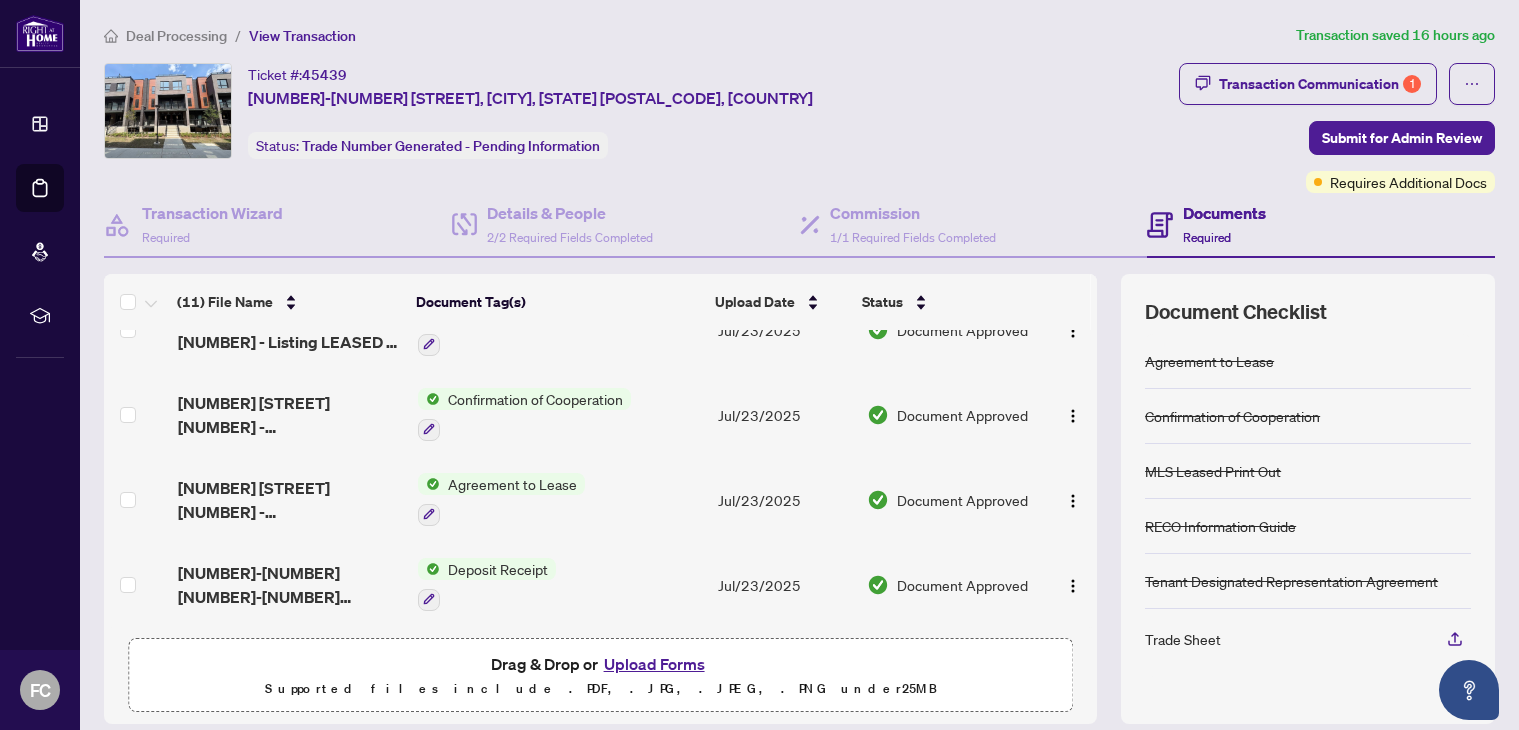 click on "Required" at bounding box center [1207, 237] 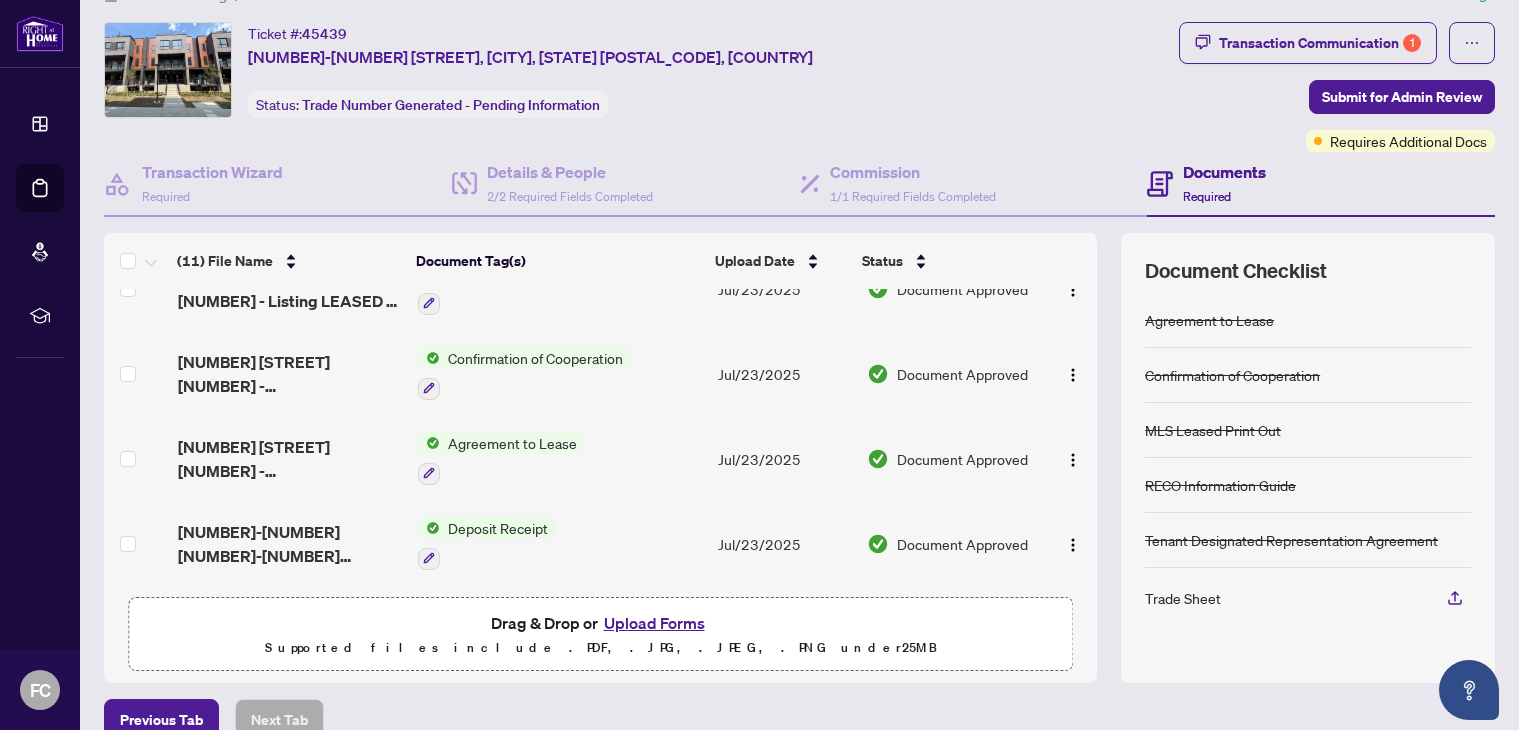 scroll, scrollTop: 0, scrollLeft: 0, axis: both 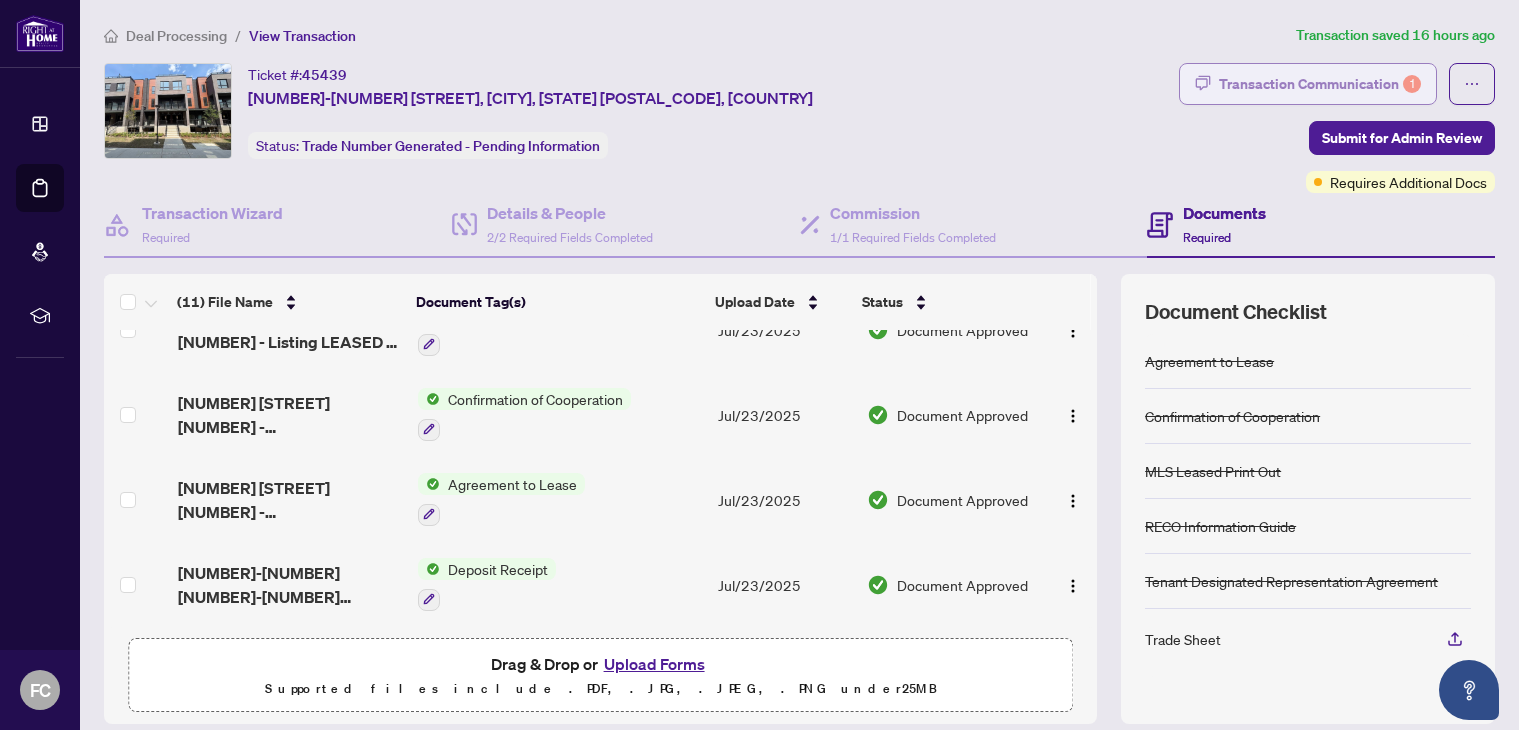 click on "Transaction Communication 1" at bounding box center (1320, 84) 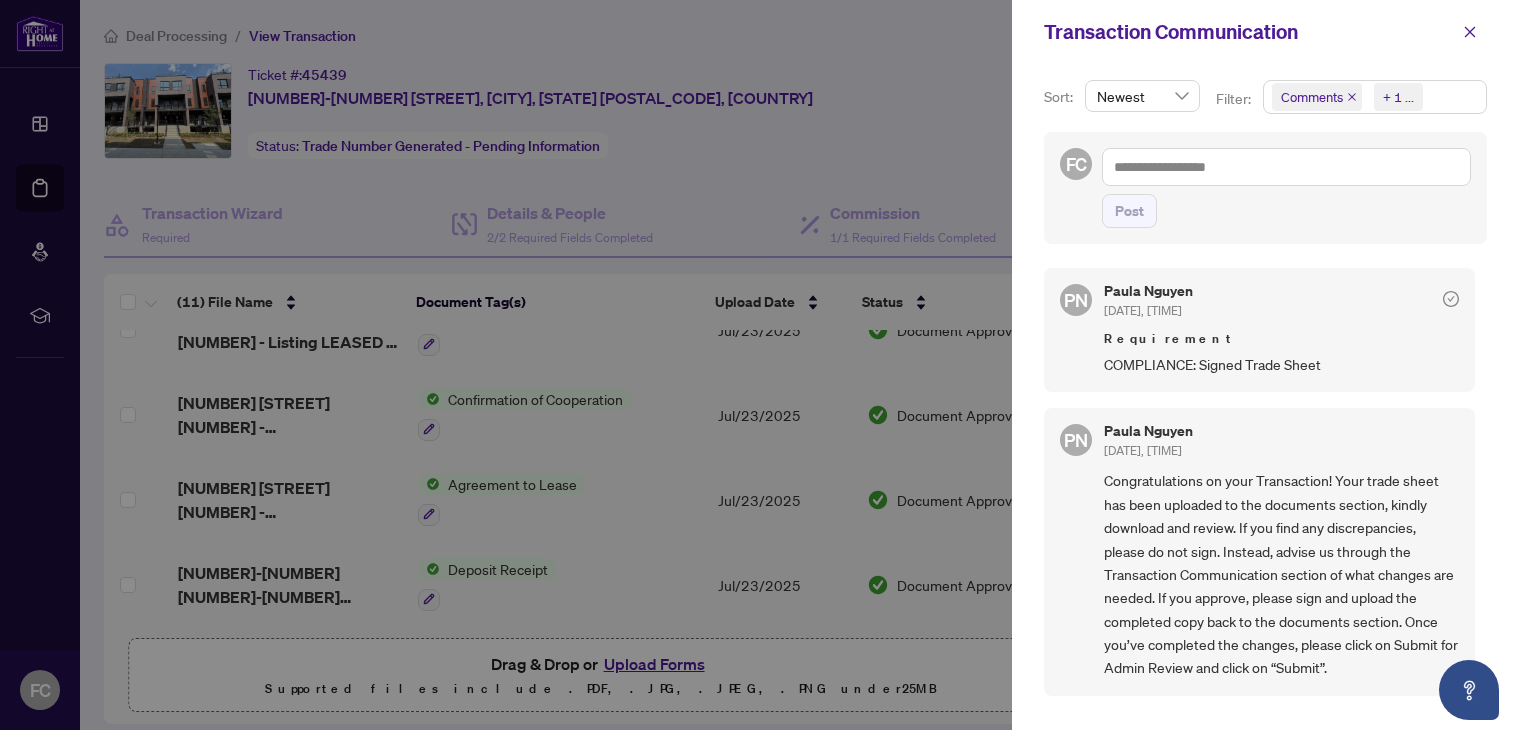 click on "Comments Requirements + 1 ..." at bounding box center (1375, 97) 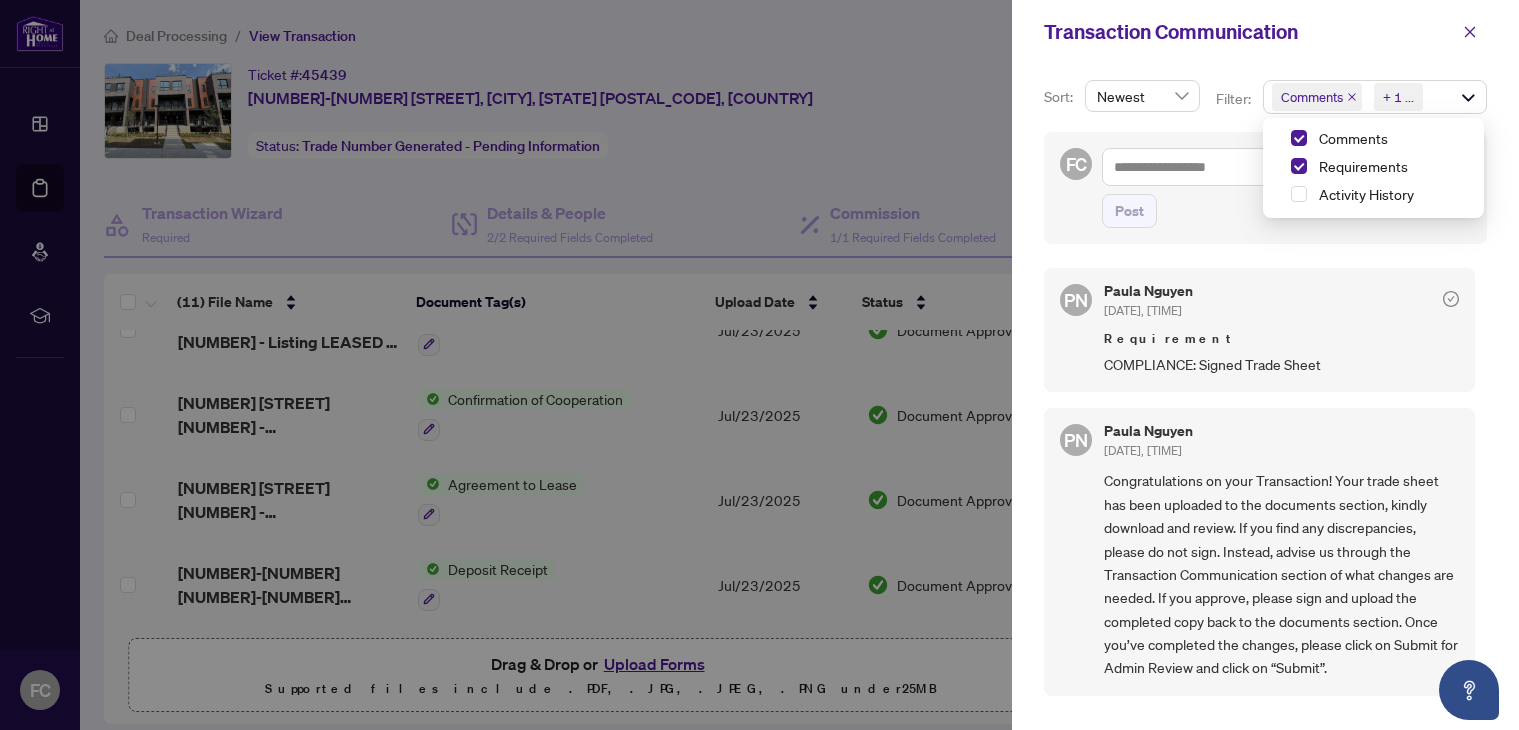 click on "Sort: Newest Filter: Comments Requirements + 1 ...   Comments Requirements Activity History [INITIALS] [FIRST] [LAST]   [DATE], [TIME] Requirement   COMPLIANCE: Signed Trade Sheet [INITIALS] [FIRST] [LAST]   [DATE], [TIME] Congratulations on your Transaction! Your trade sheet has been uploaded to the documents section, kindly download and review. If you find any discrepancies, please do not sign. Instead, advise us through the Transaction Communication section of what changes are needed. If you approve, please sign and upload the completed copy back to the documents section. Once you’ve completed the changes, please click on Submit for Admin Review and click on “Submit”." at bounding box center (1265, 397) 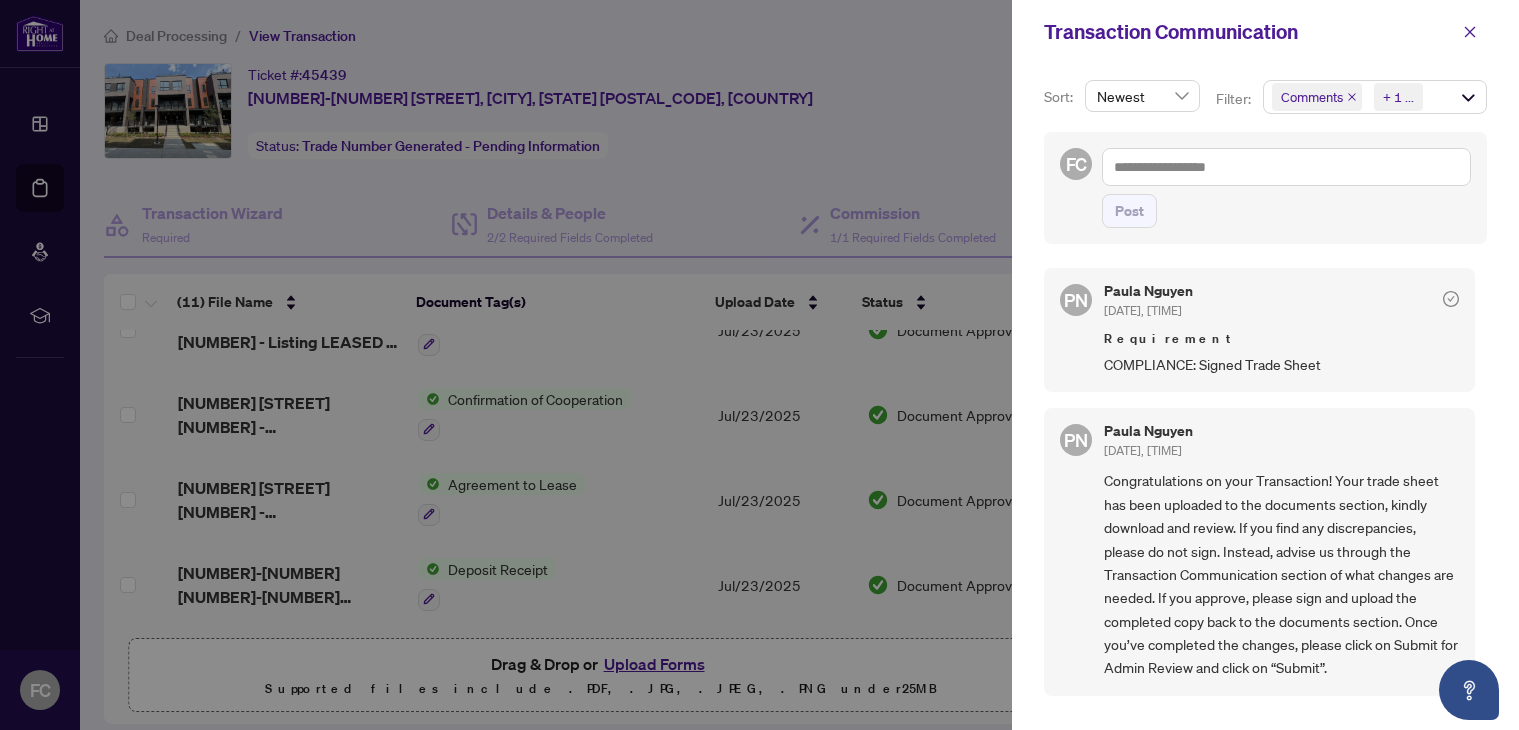 scroll, scrollTop: 4, scrollLeft: 0, axis: vertical 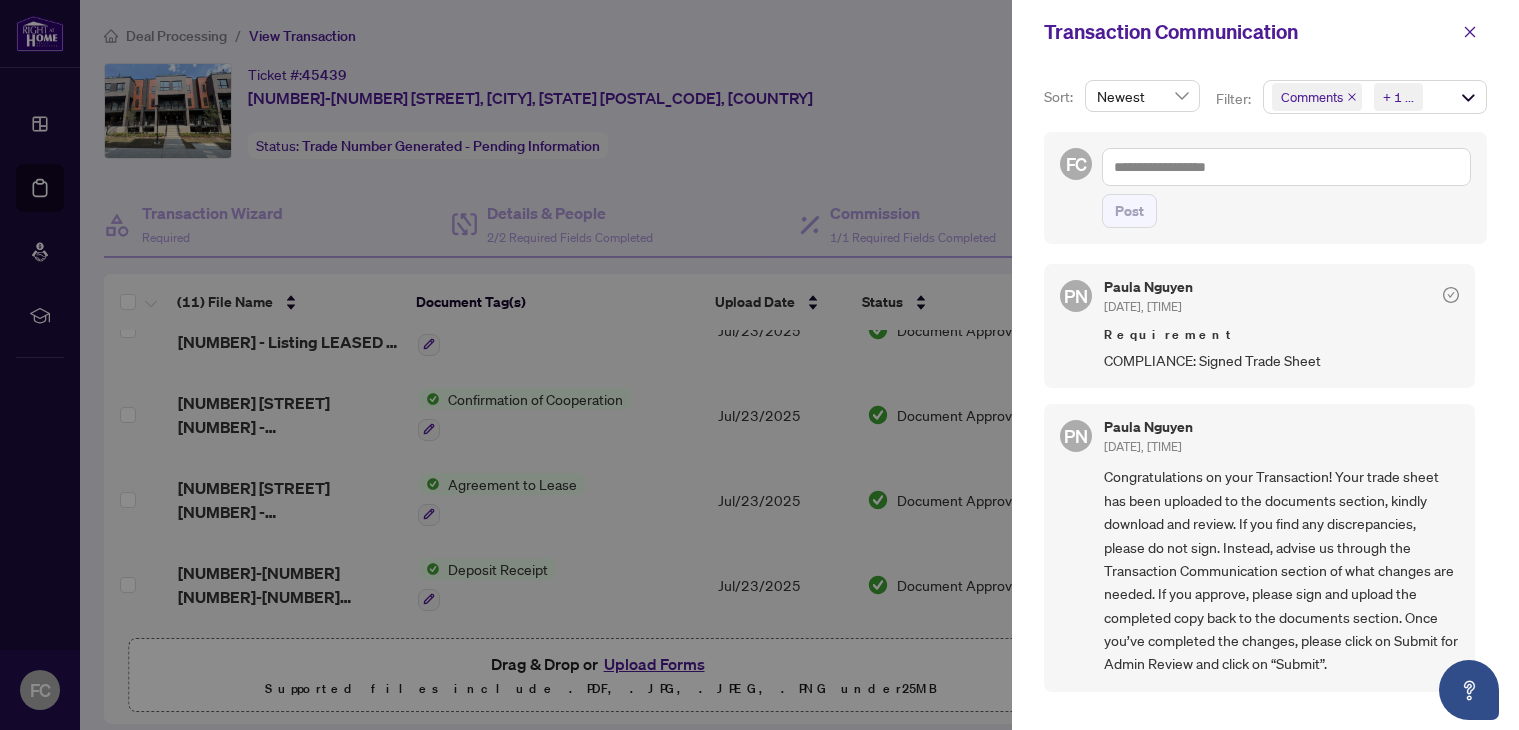 click at bounding box center [759, 365] 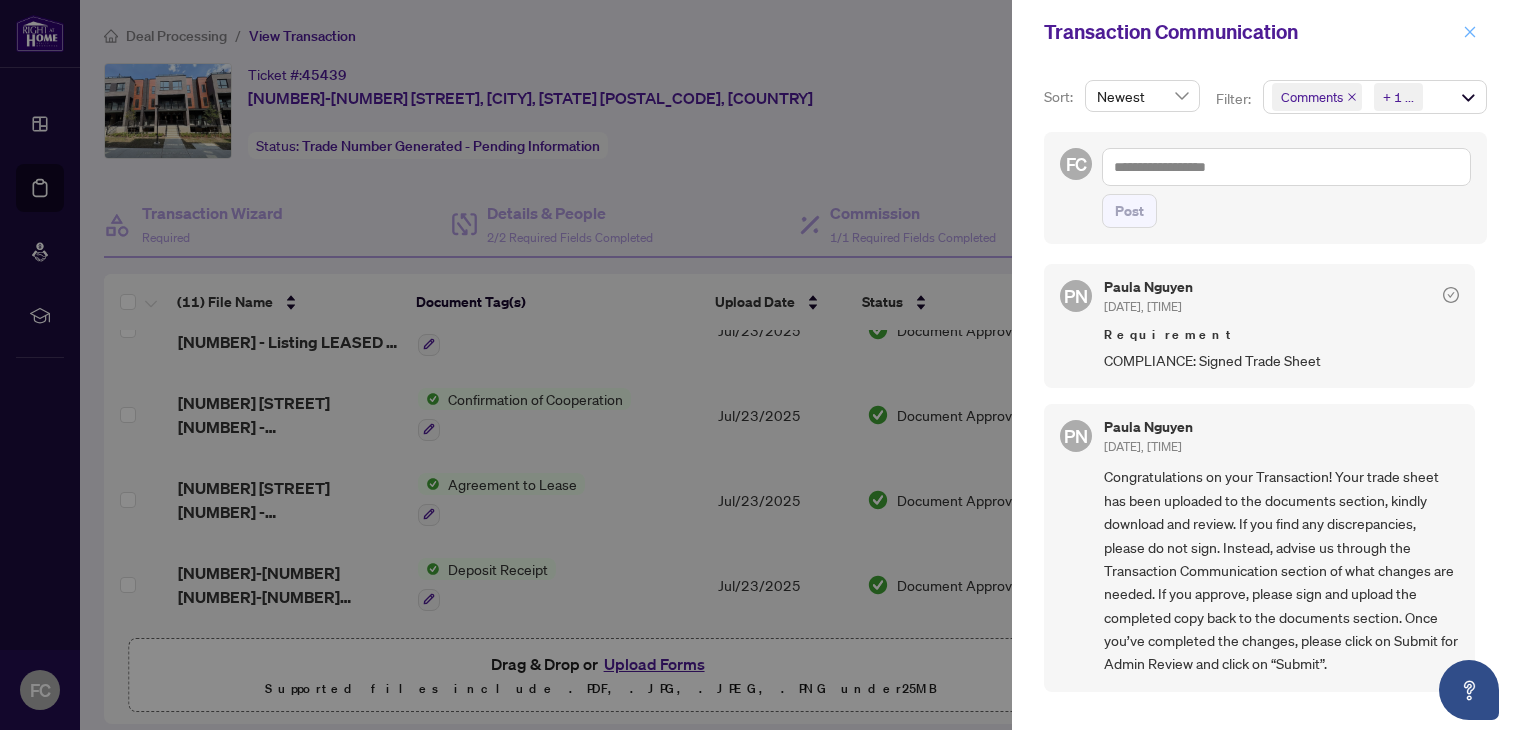 click 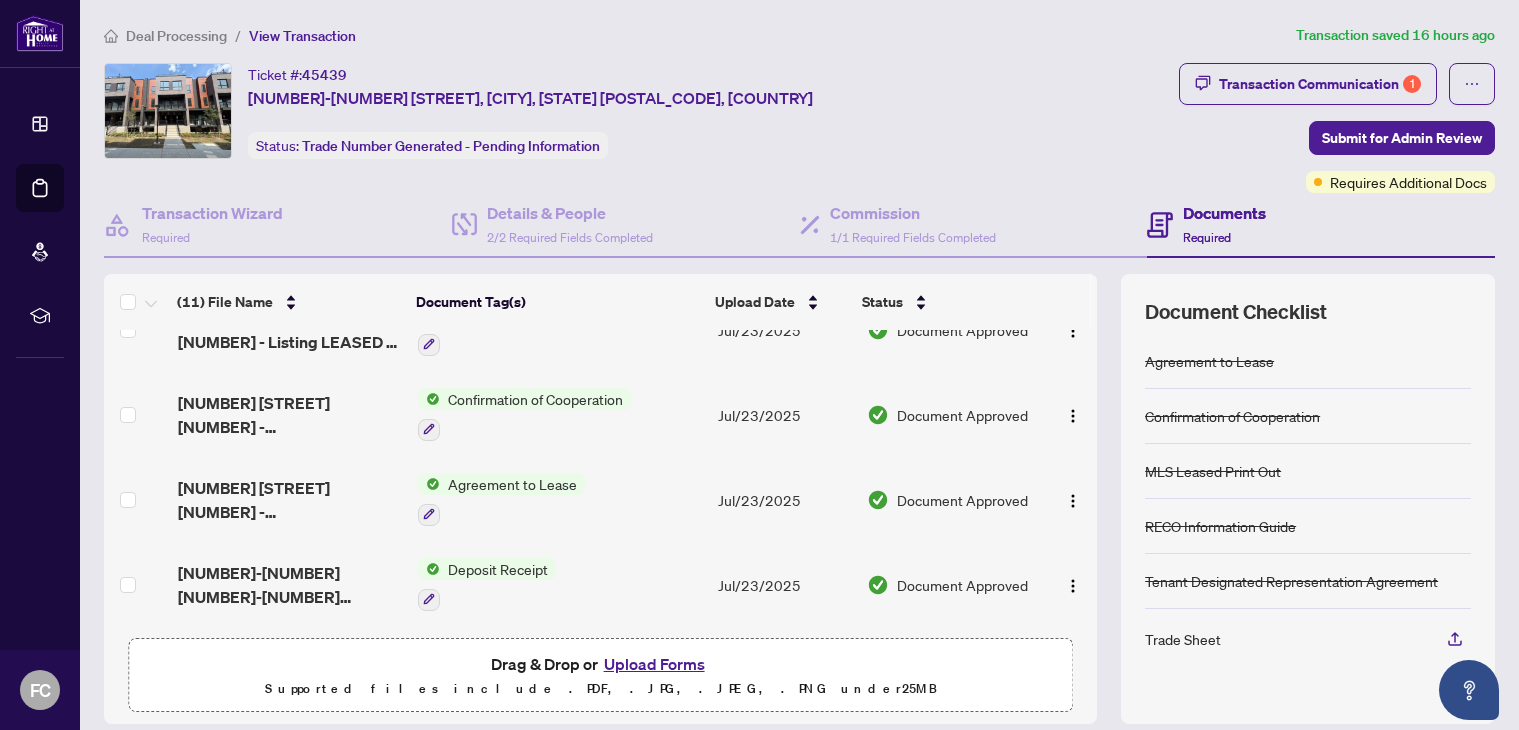 click on "Documents" at bounding box center [1224, 213] 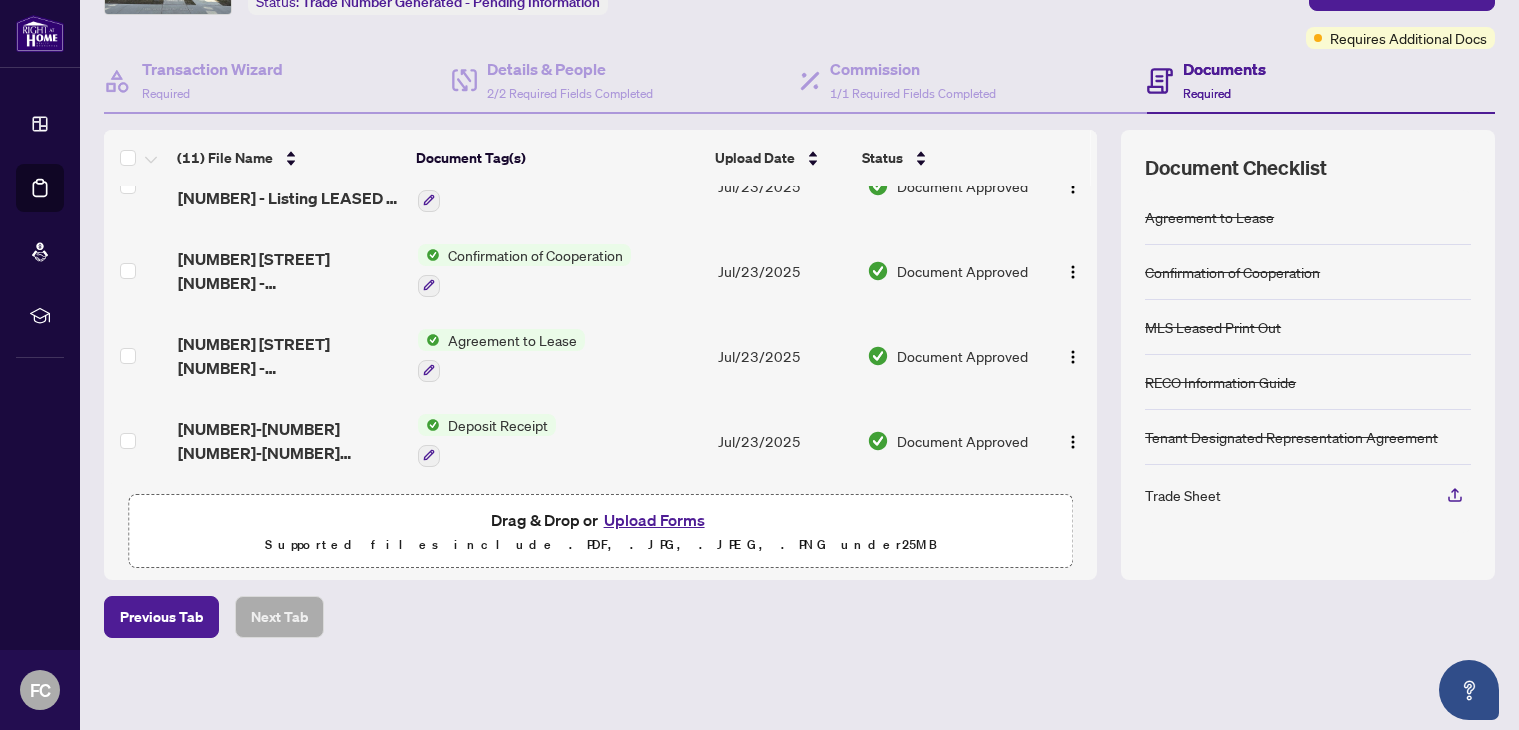 scroll, scrollTop: 145, scrollLeft: 0, axis: vertical 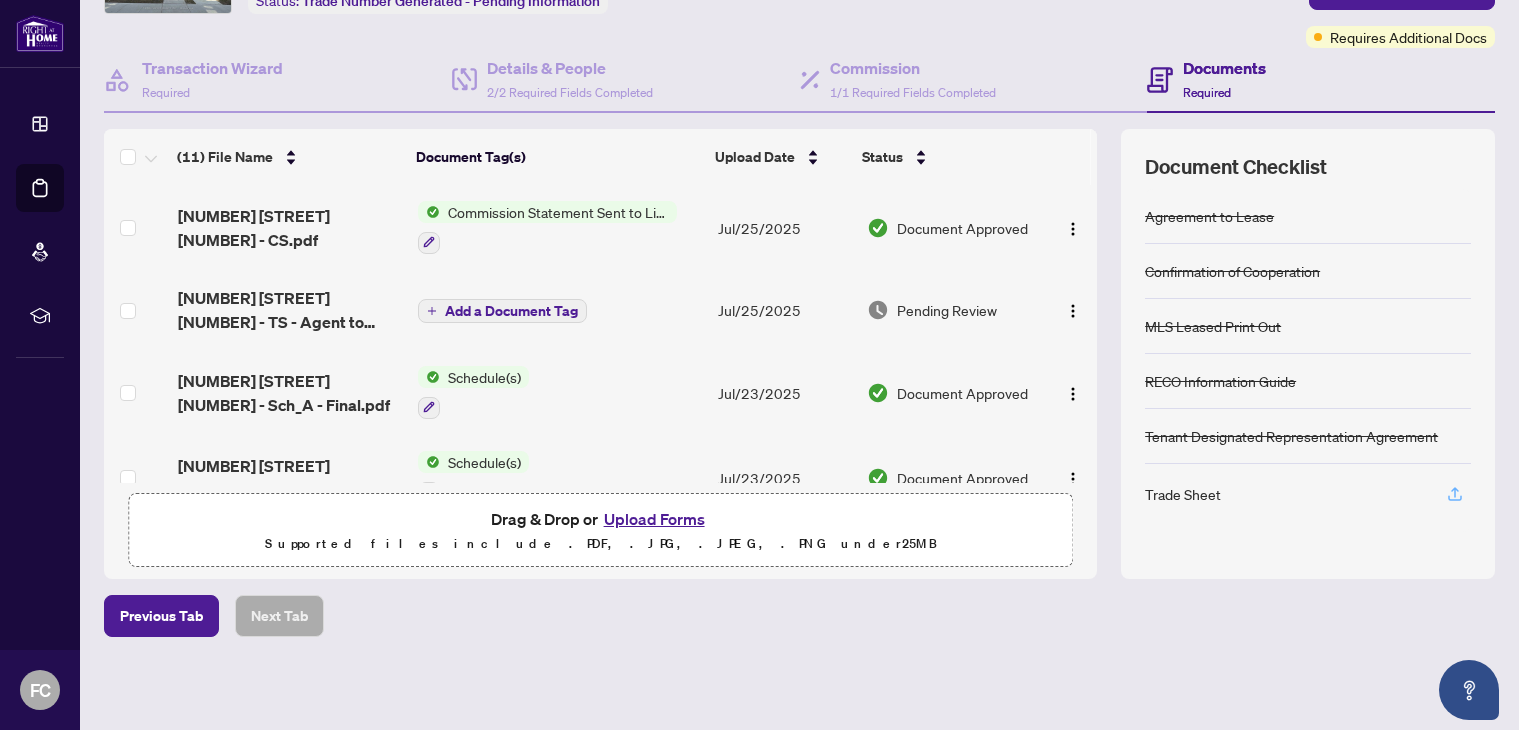 click 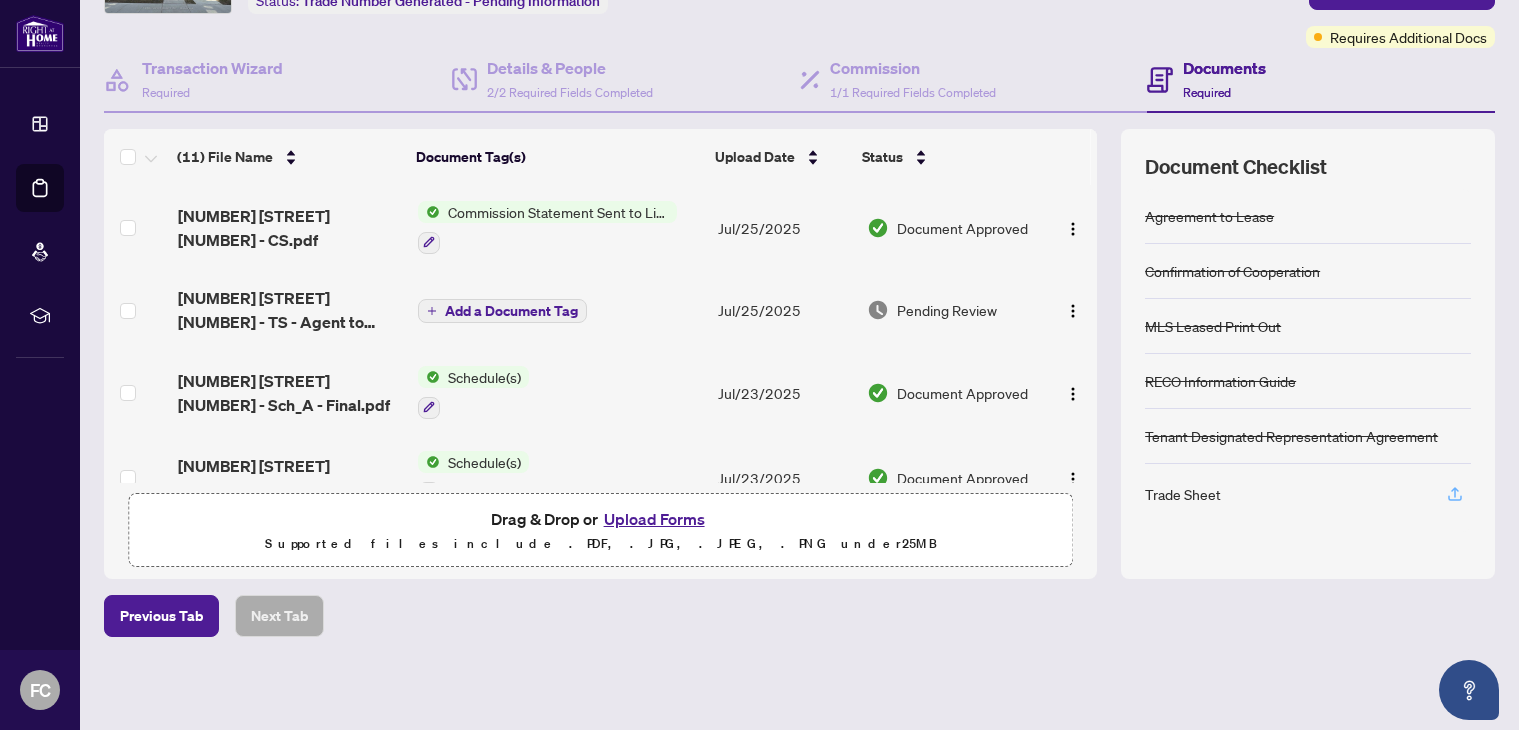 click 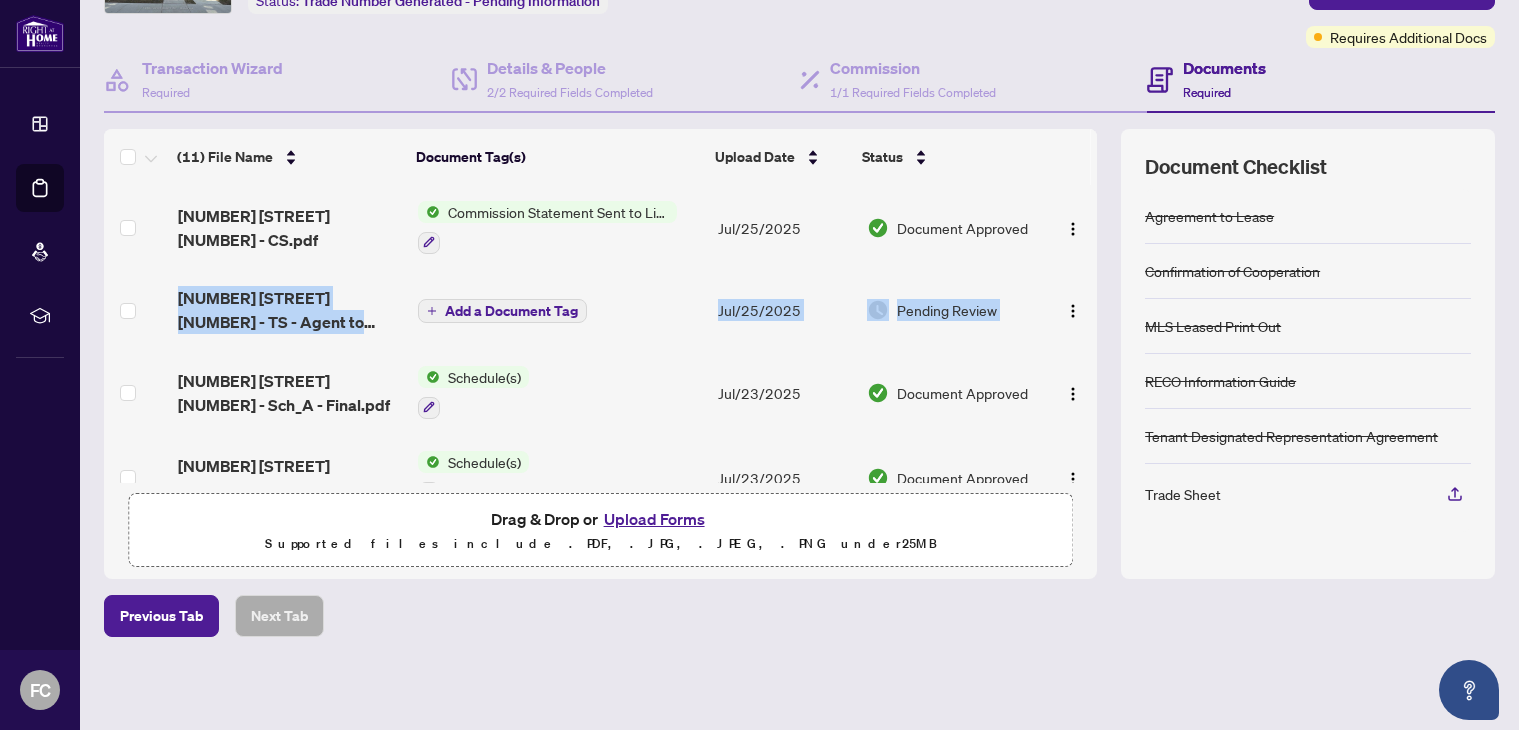 drag, startPoint x: 1076, startPoint y: 257, endPoint x: 1073, endPoint y: 339, distance: 82.05486 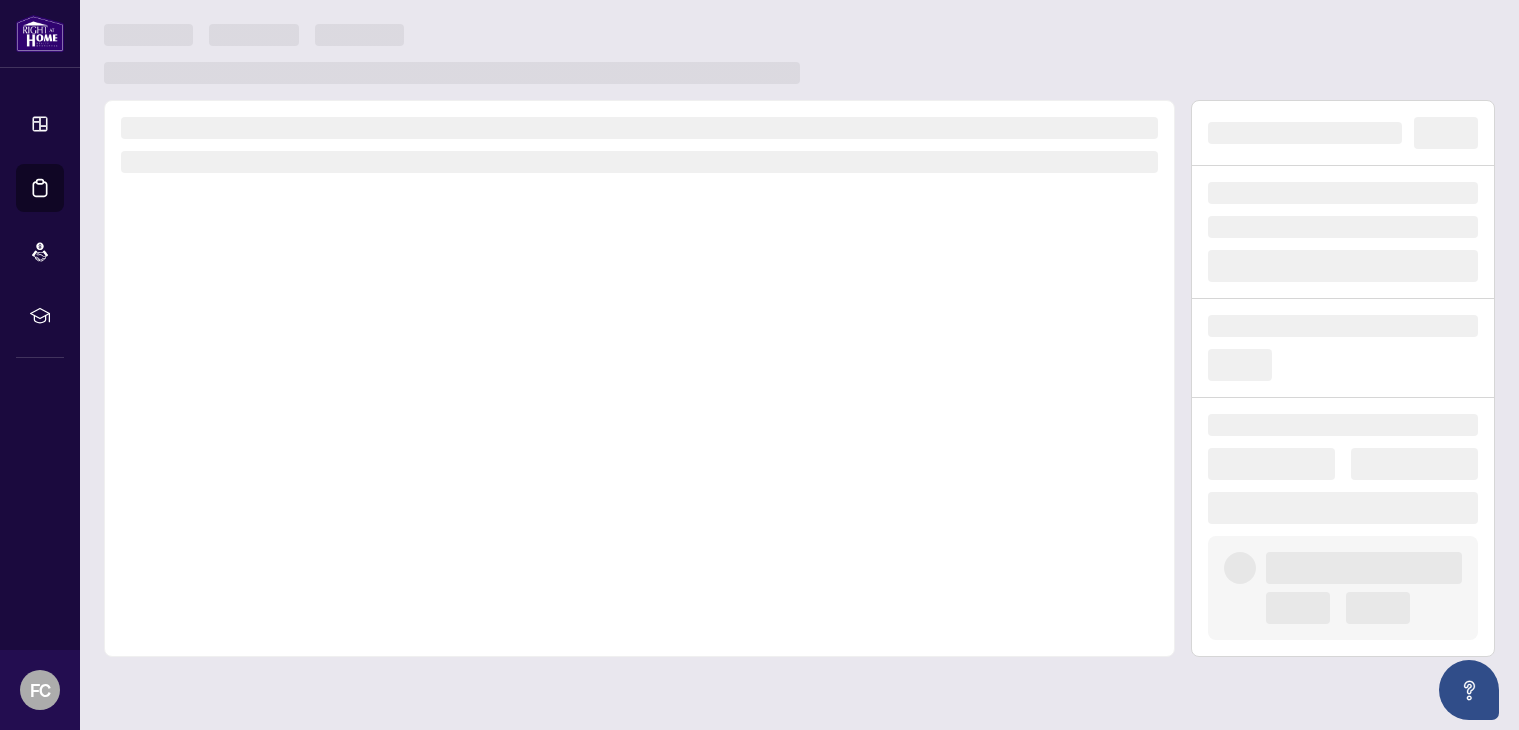 scroll, scrollTop: 0, scrollLeft: 0, axis: both 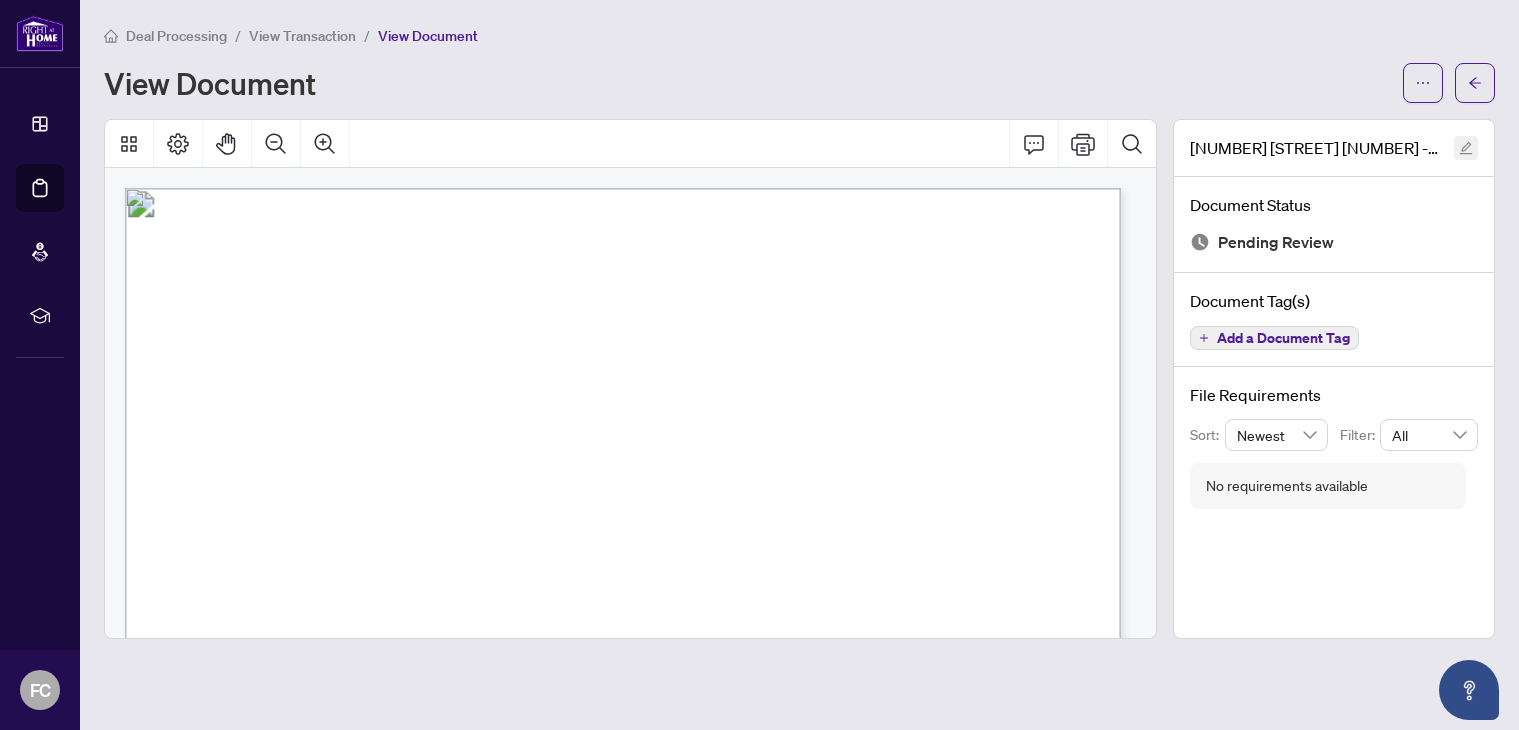 click 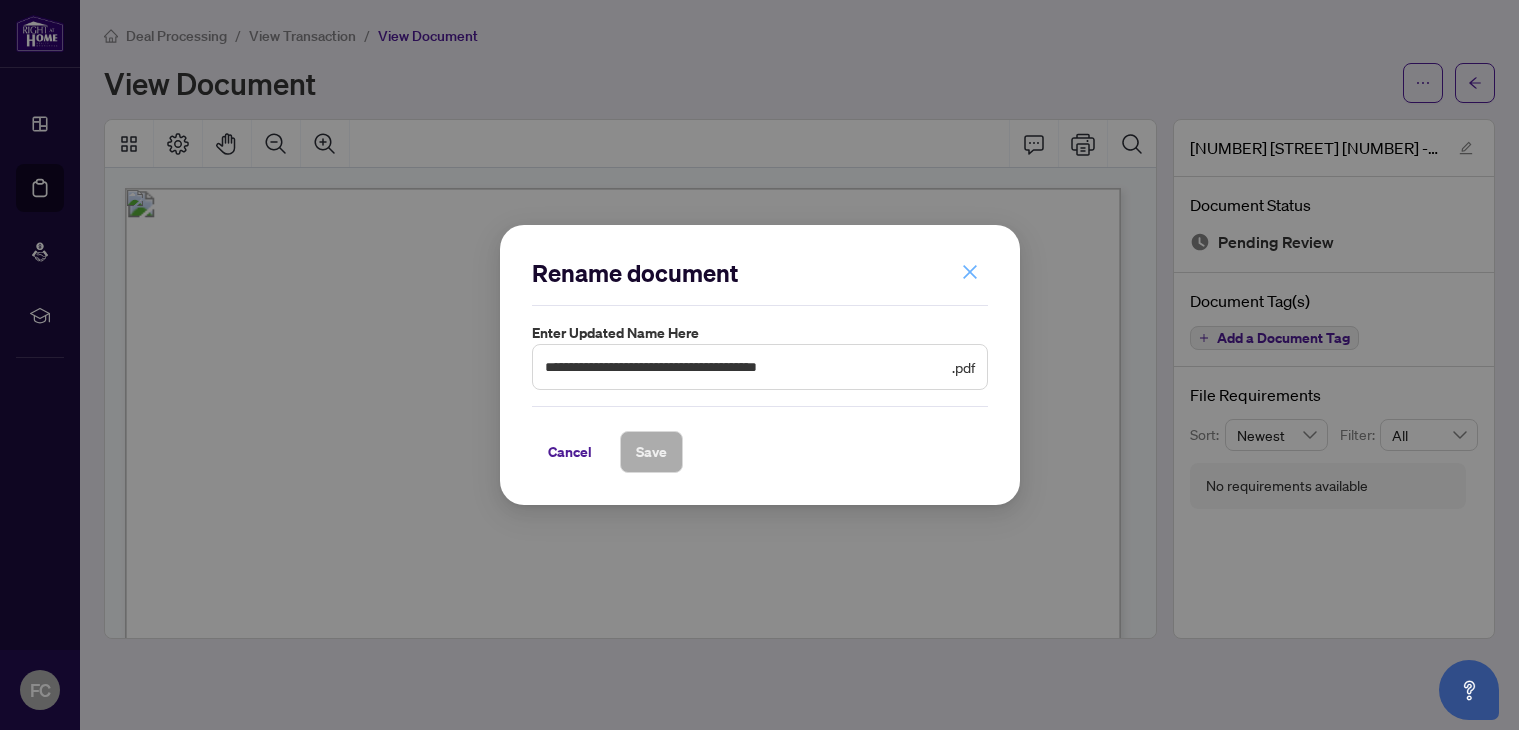 click 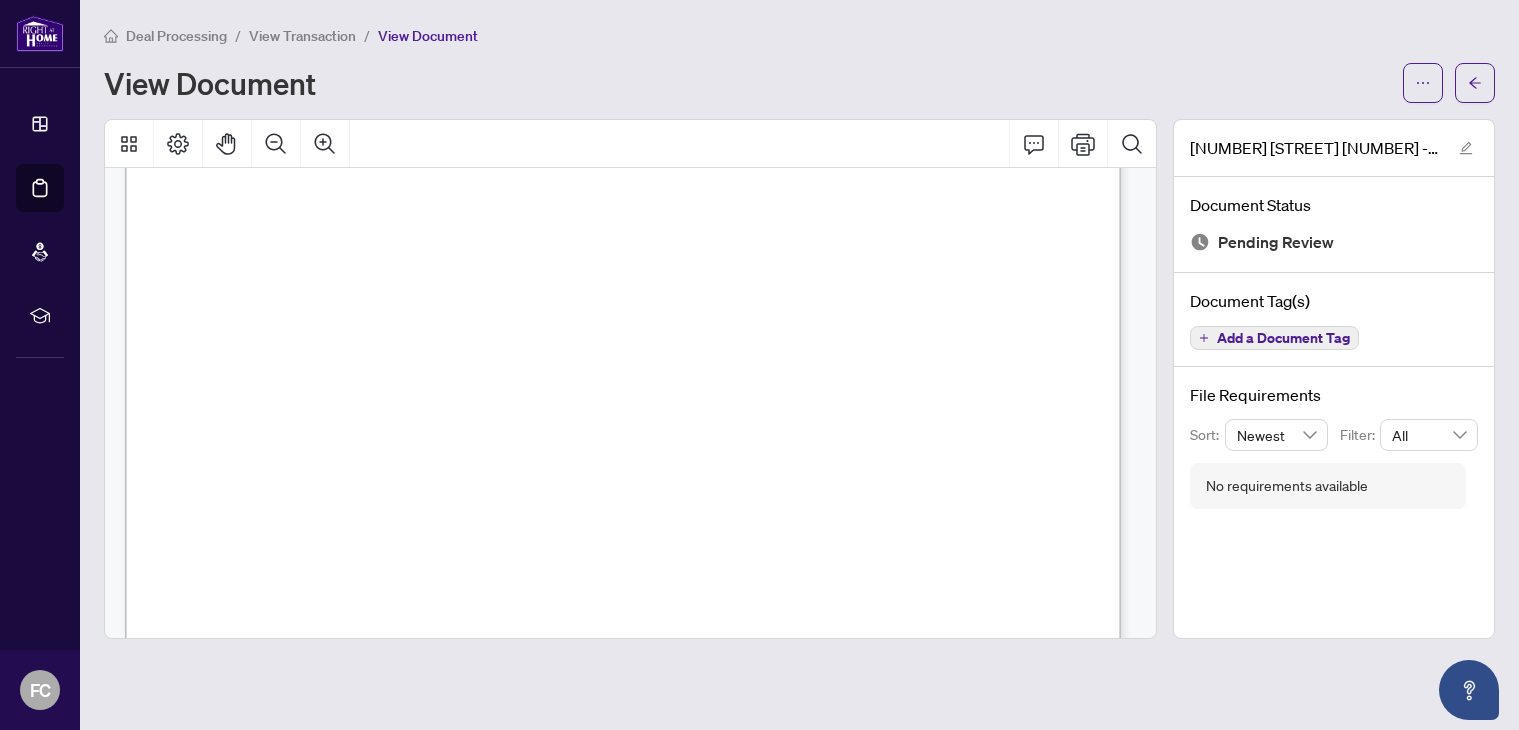 scroll, scrollTop: 859, scrollLeft: 0, axis: vertical 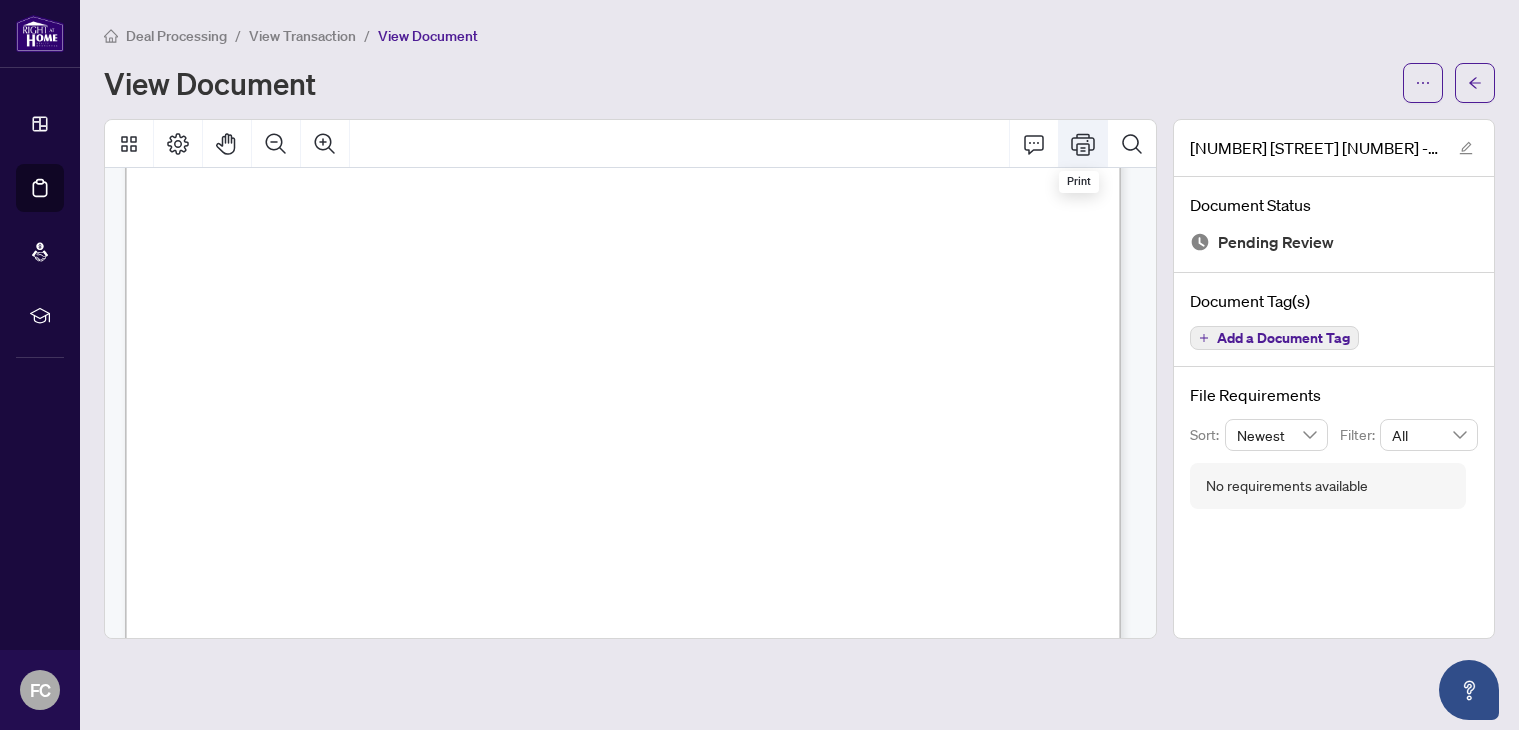 click 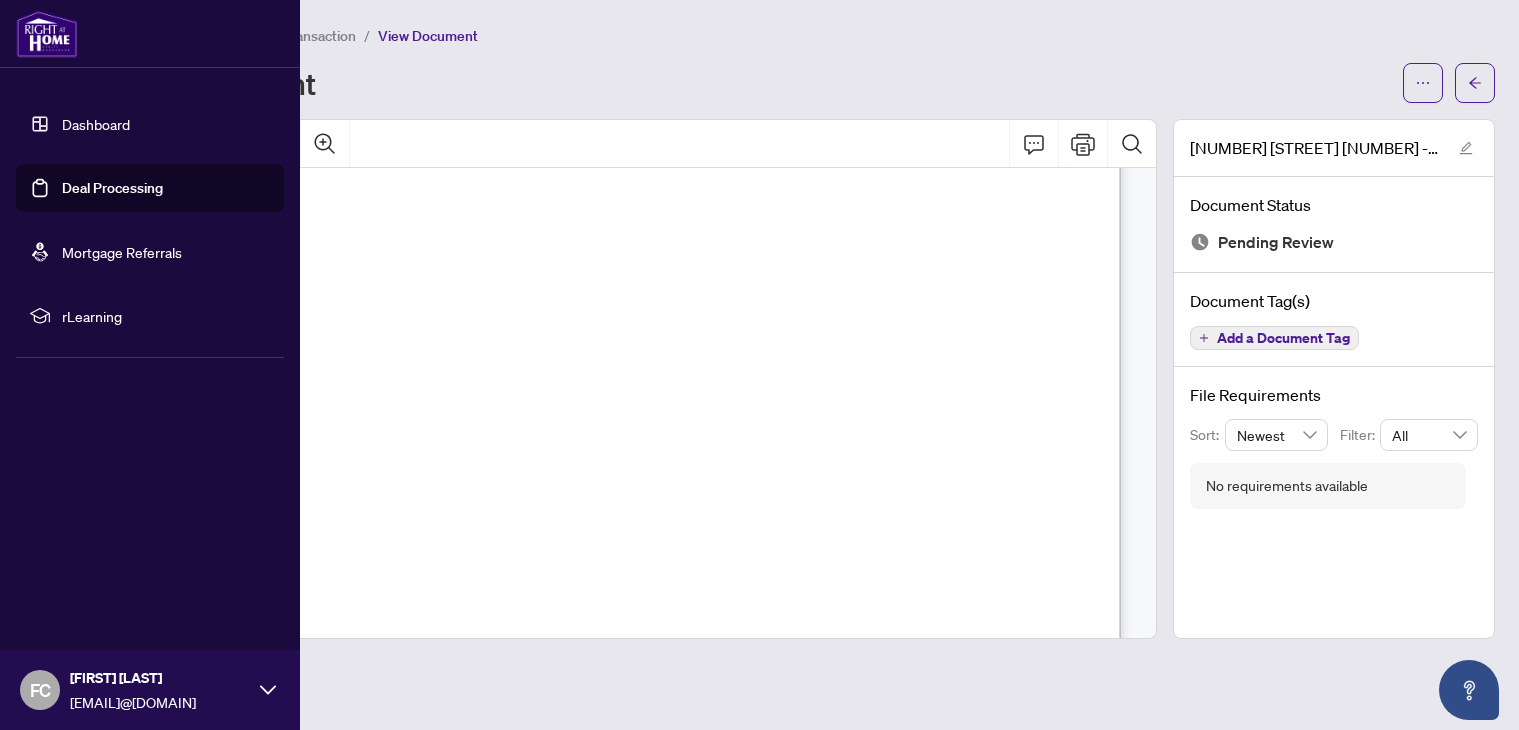 click on "Deal Processing" at bounding box center (112, 188) 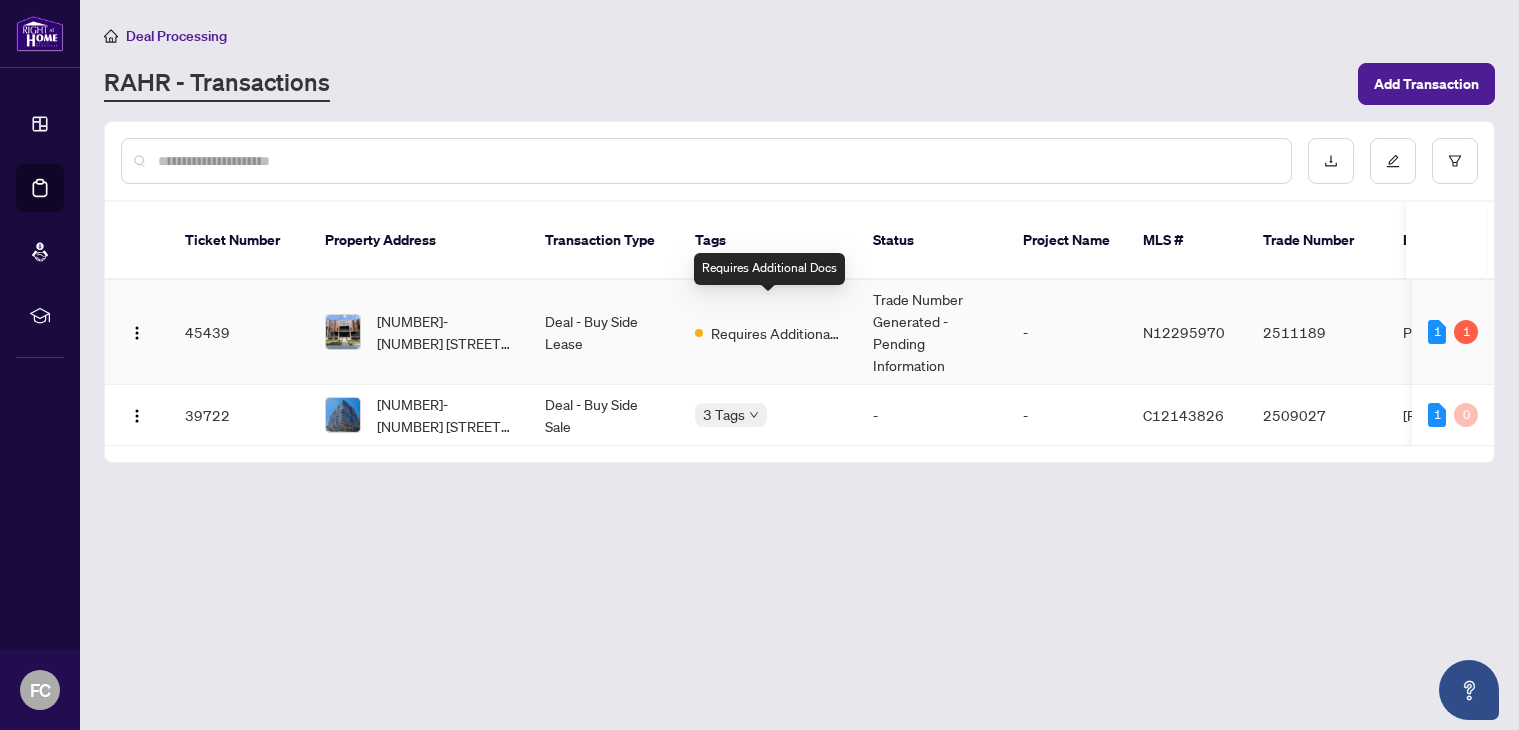 click on "Requires Additional Docs" at bounding box center [776, 333] 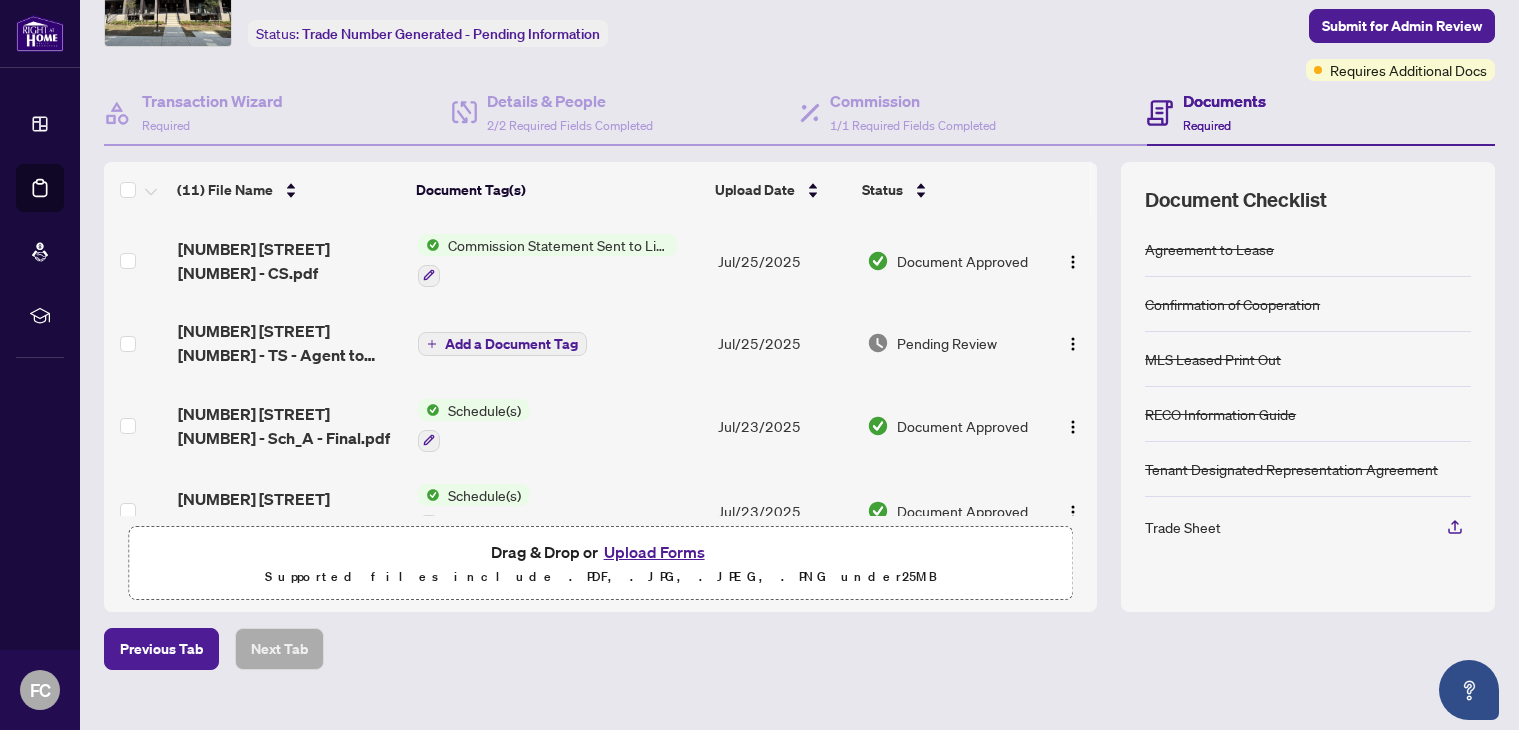 scroll, scrollTop: 113, scrollLeft: 0, axis: vertical 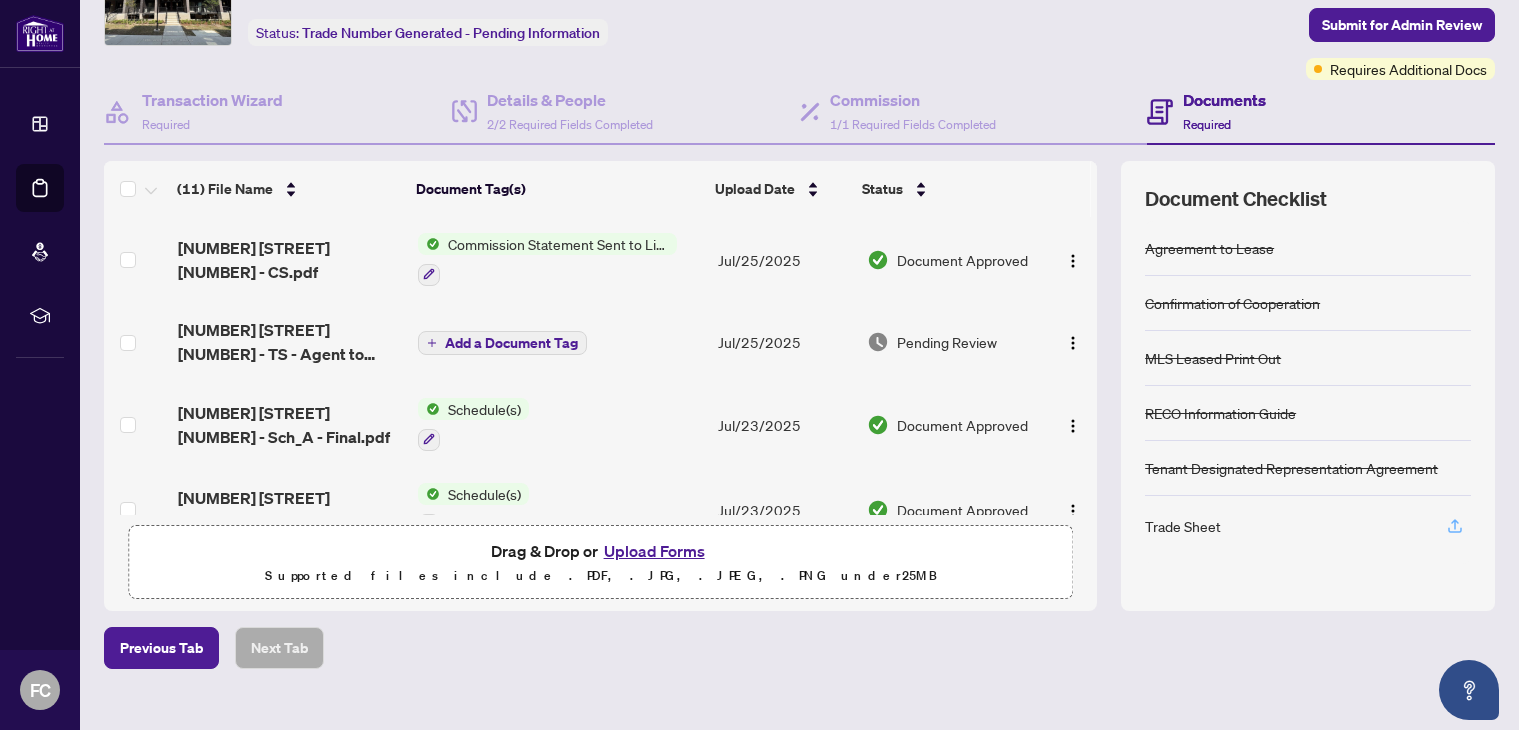 click 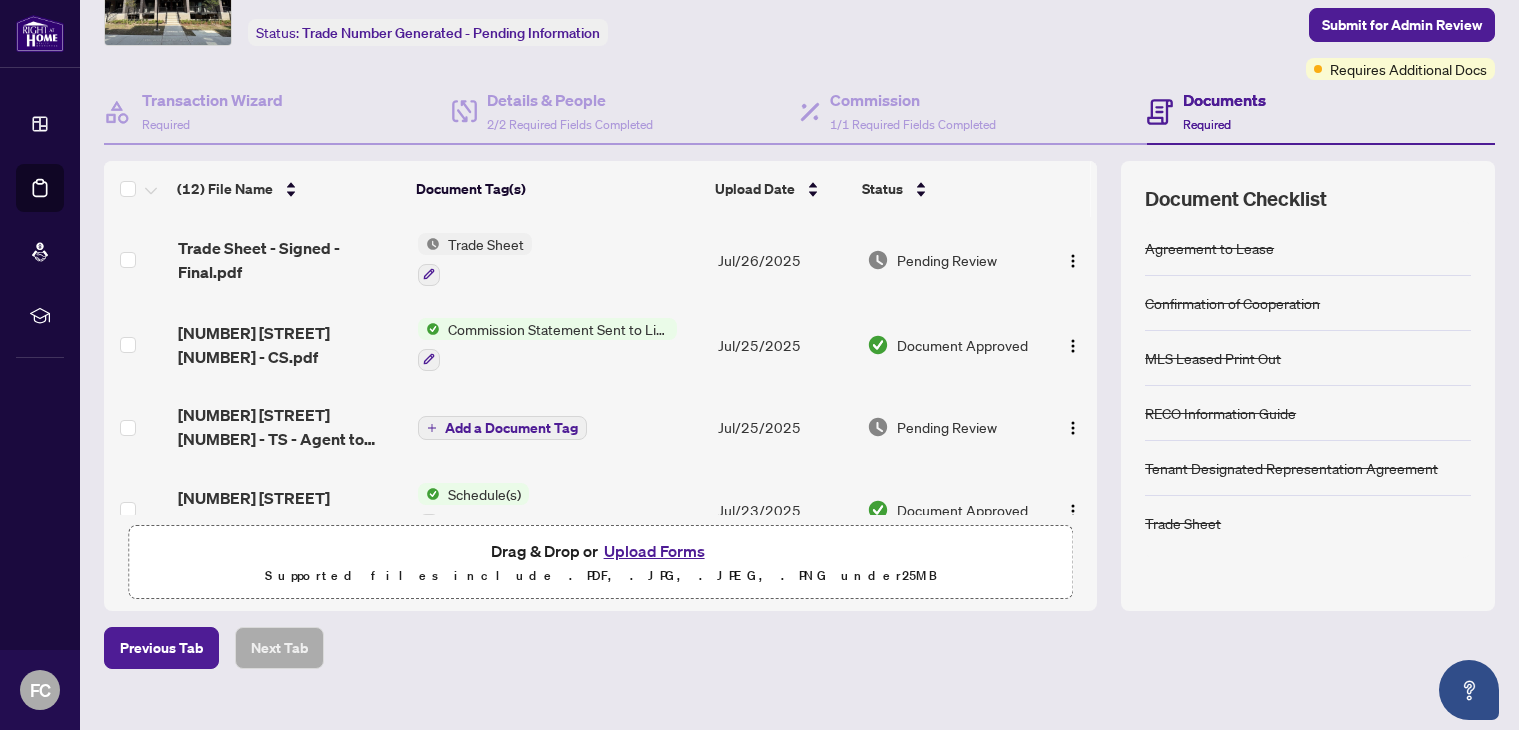 scroll, scrollTop: 145, scrollLeft: 0, axis: vertical 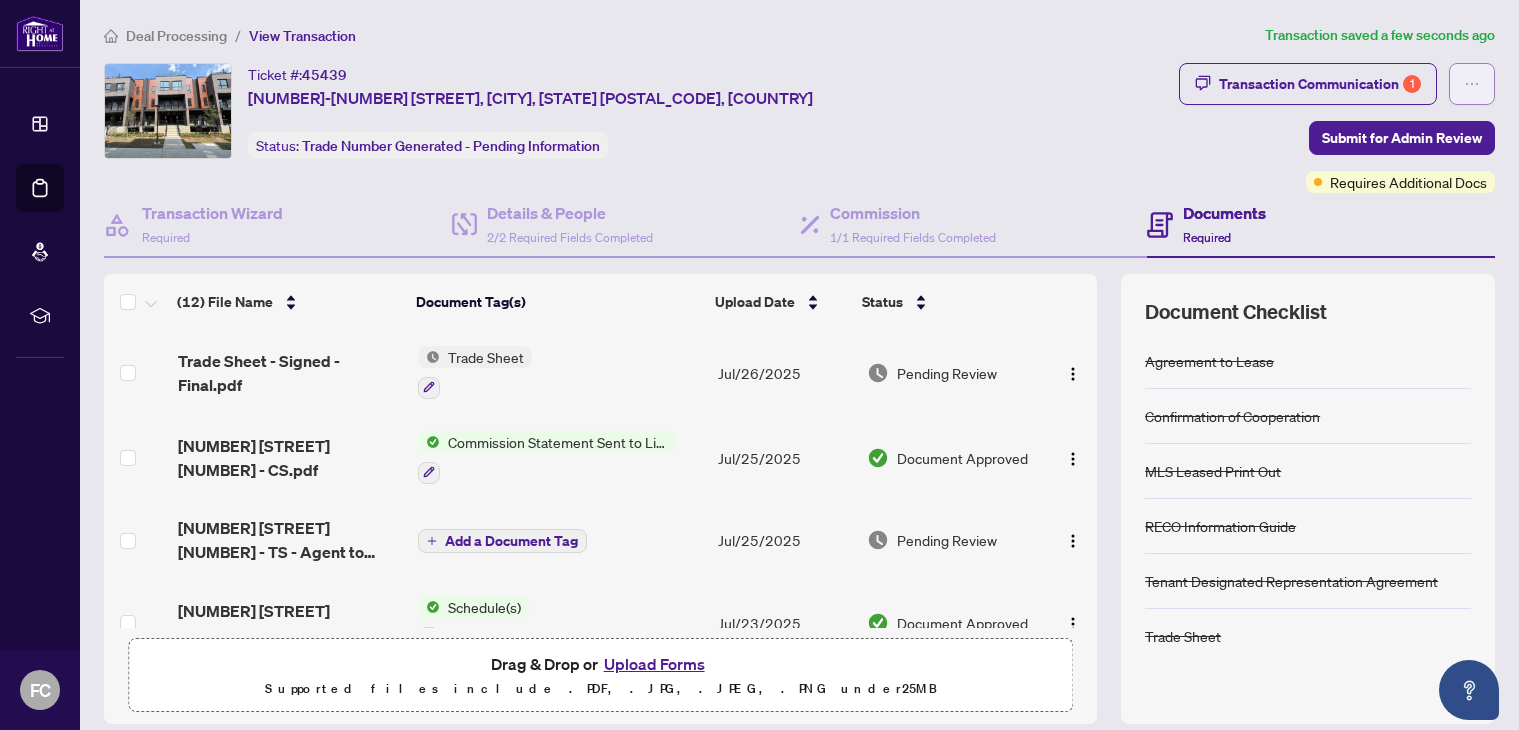 click 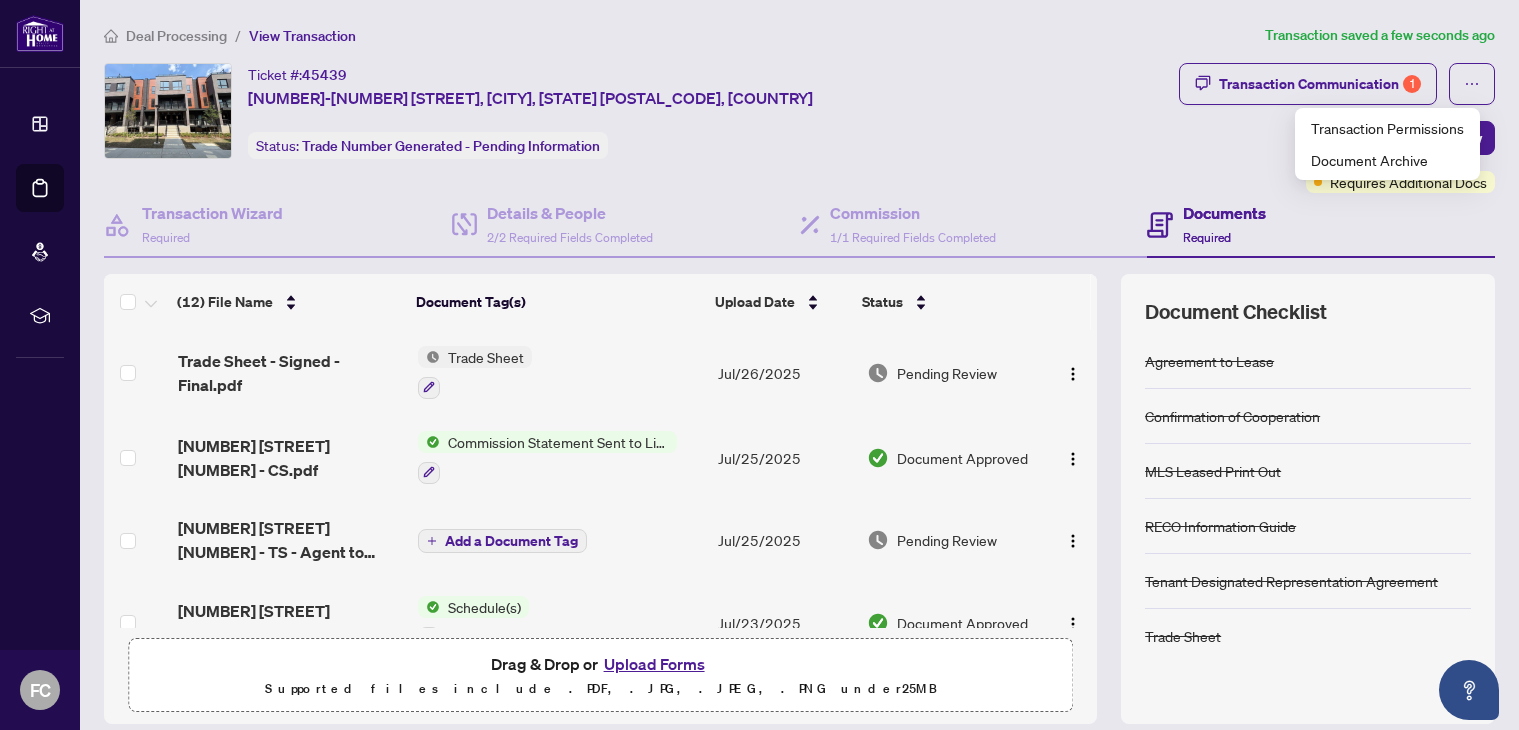 click on "Documents Required" at bounding box center [1321, 225] 